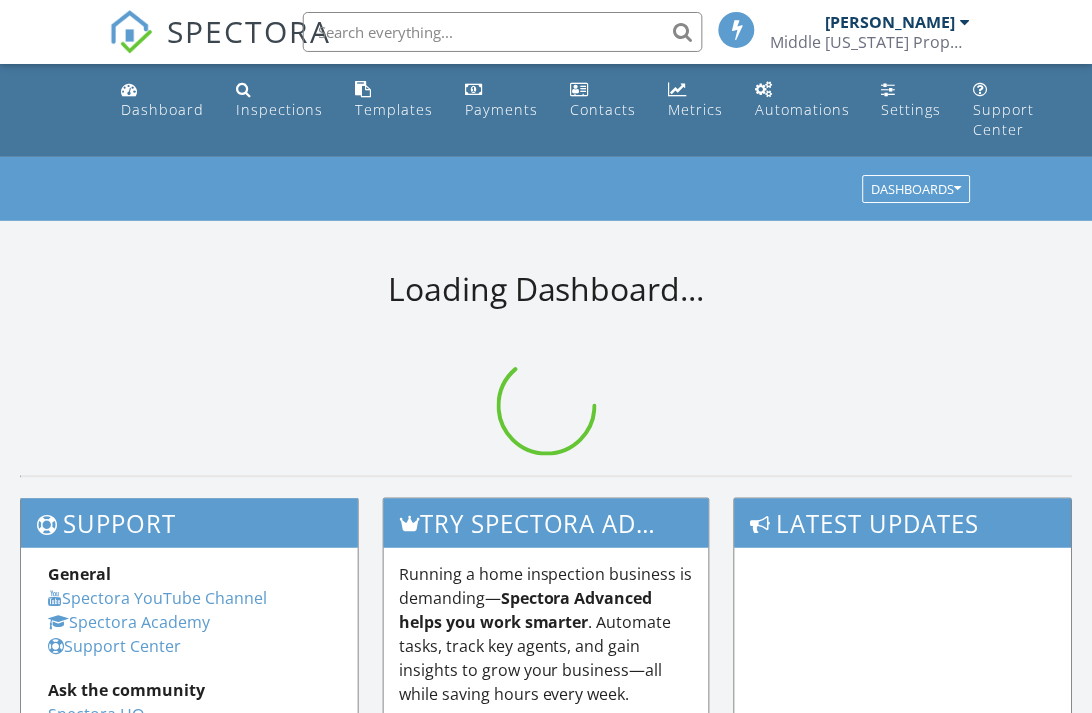 scroll, scrollTop: 0, scrollLeft: 0, axis: both 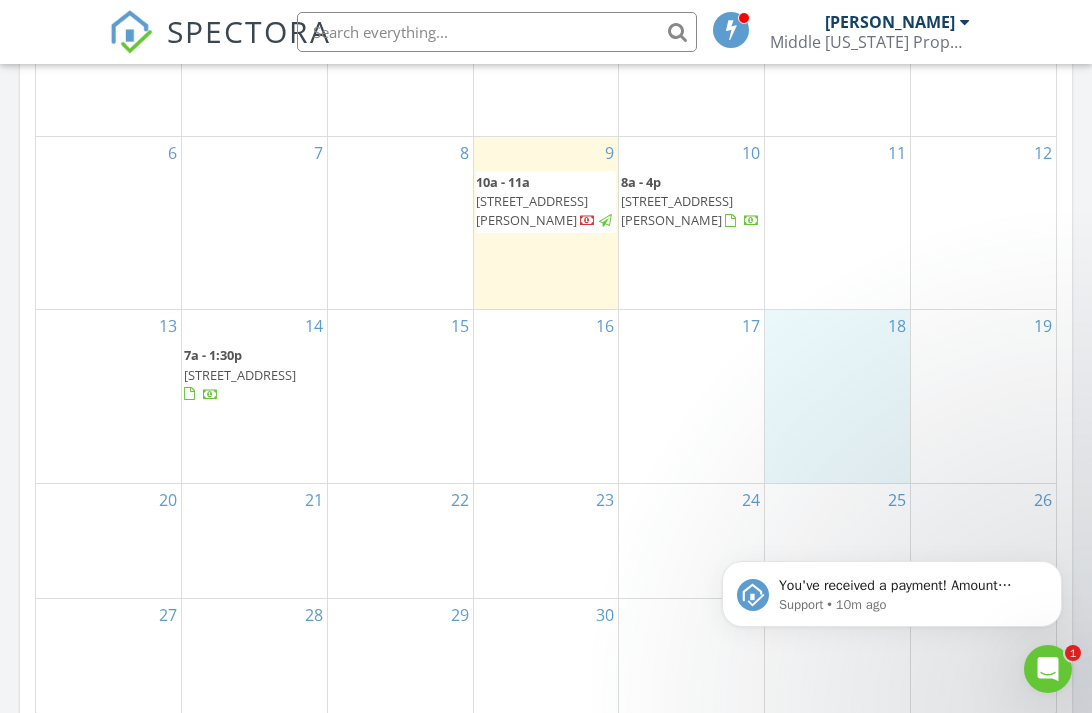 click on "18" at bounding box center (837, 396) 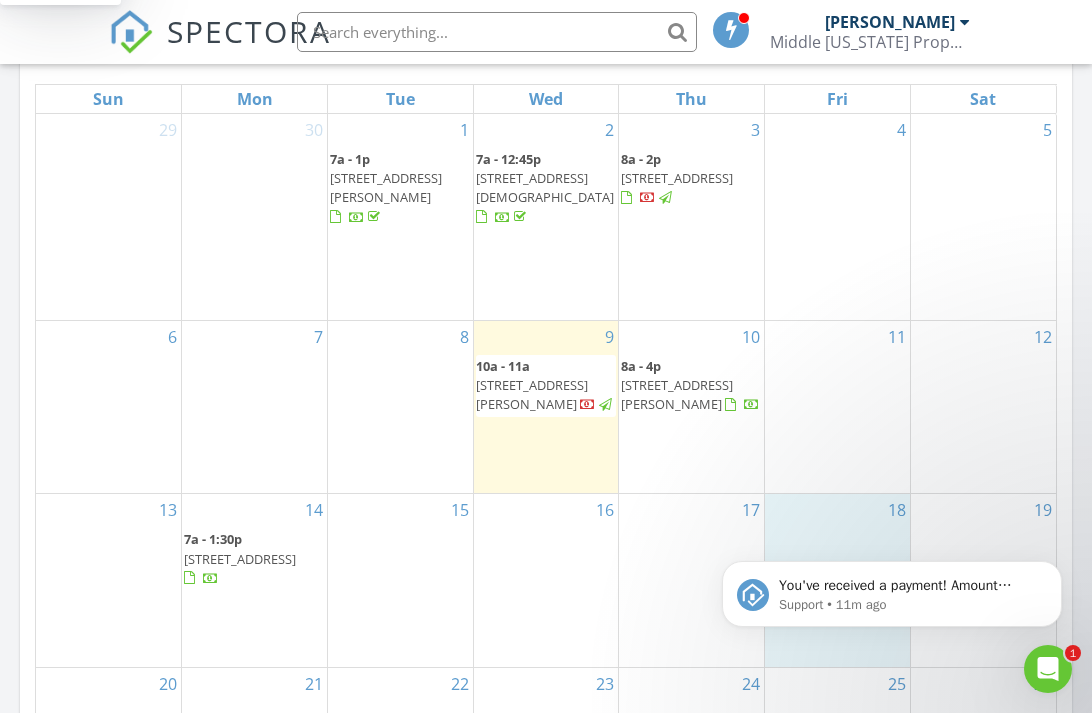 scroll, scrollTop: 976, scrollLeft: 0, axis: vertical 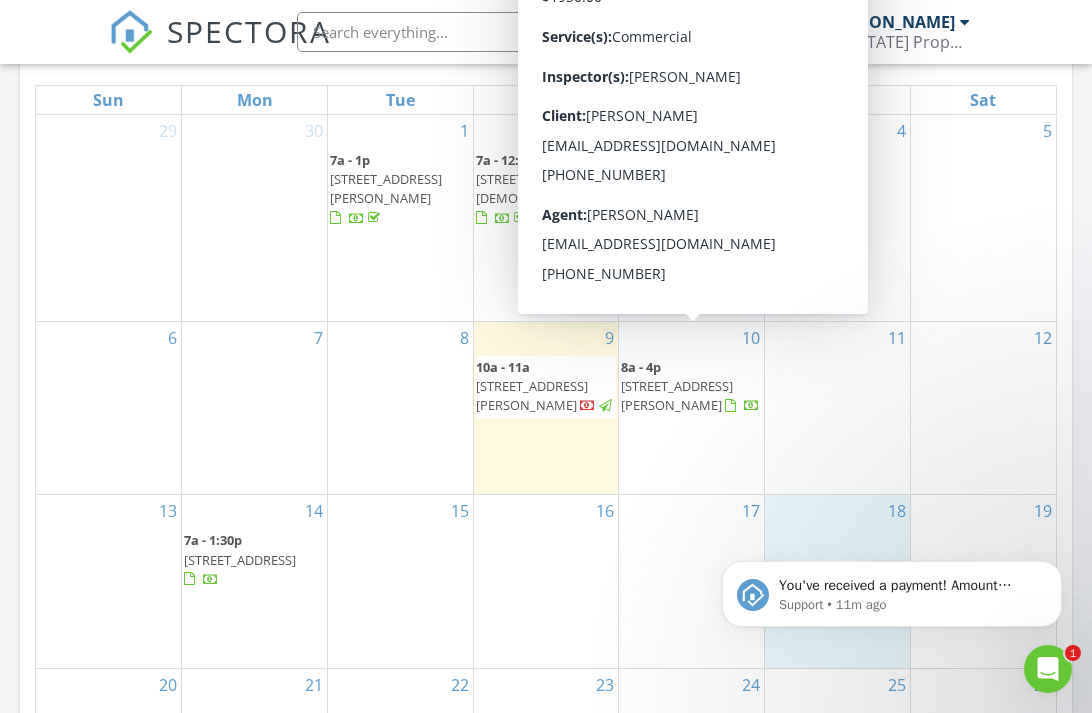 click on "40 W Main St, Escalante 84726" at bounding box center [677, 395] 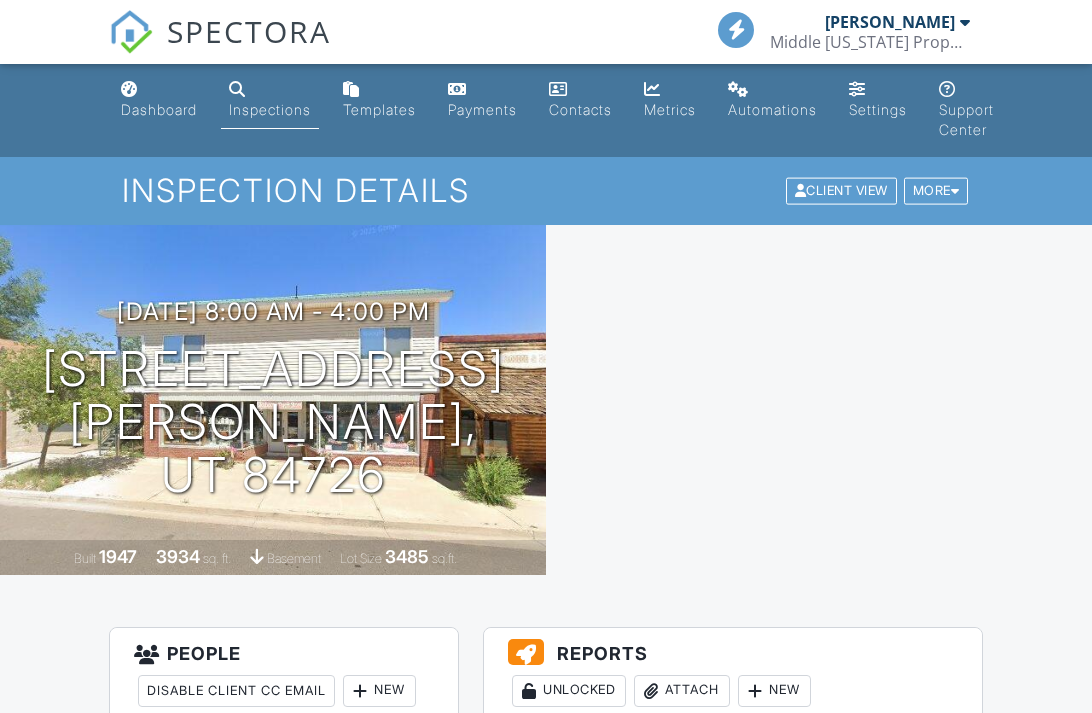 scroll, scrollTop: 395, scrollLeft: 0, axis: vertical 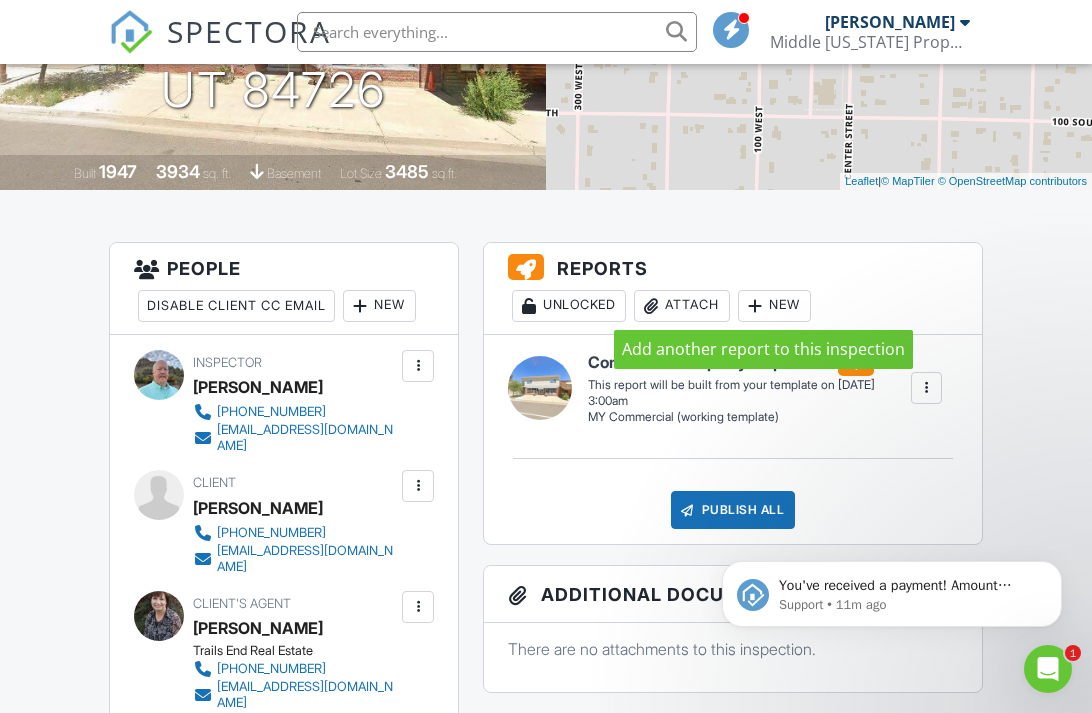 click at bounding box center [755, 306] 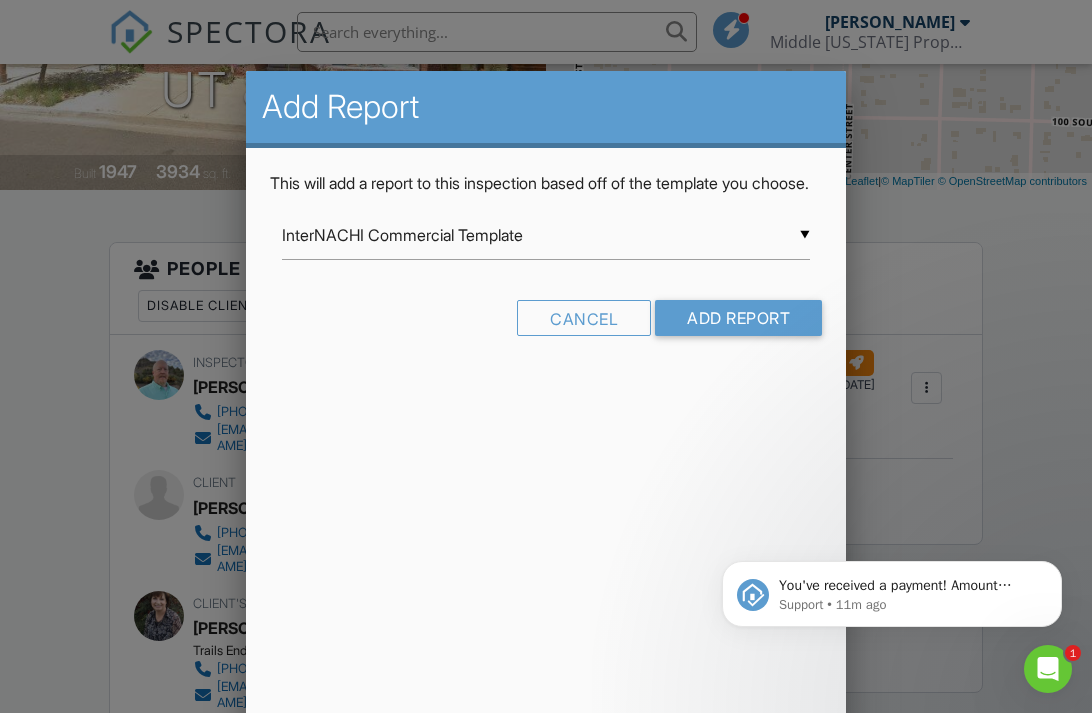 click on "InterNACHI Commercial Template" at bounding box center (546, 235) 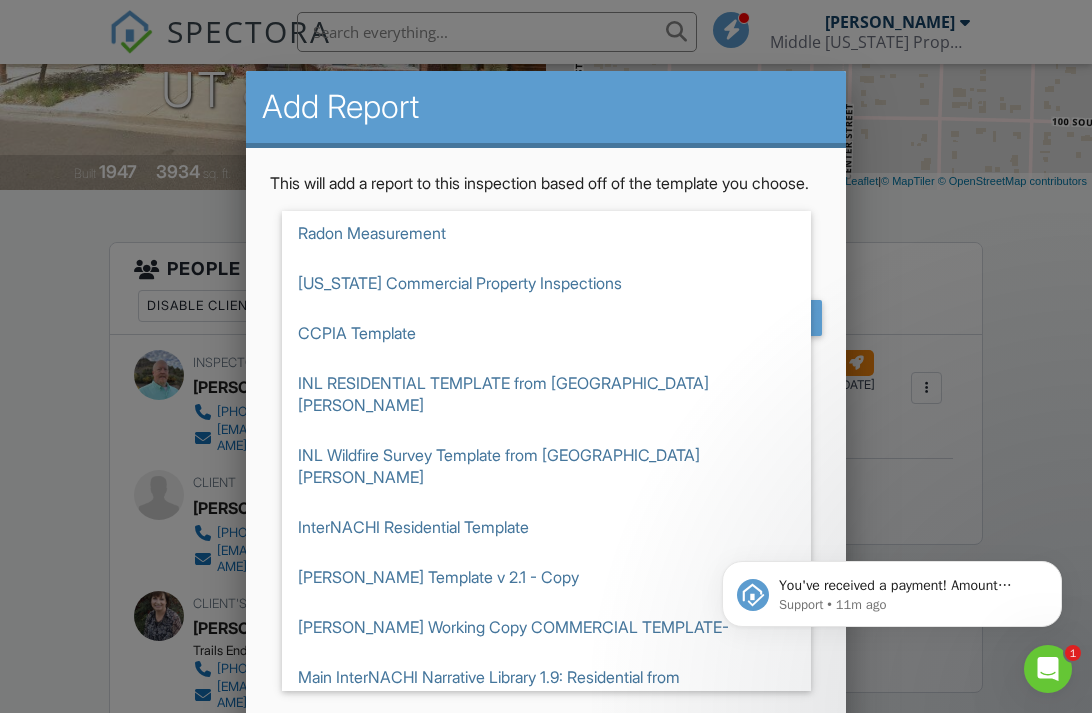scroll, scrollTop: 151, scrollLeft: 0, axis: vertical 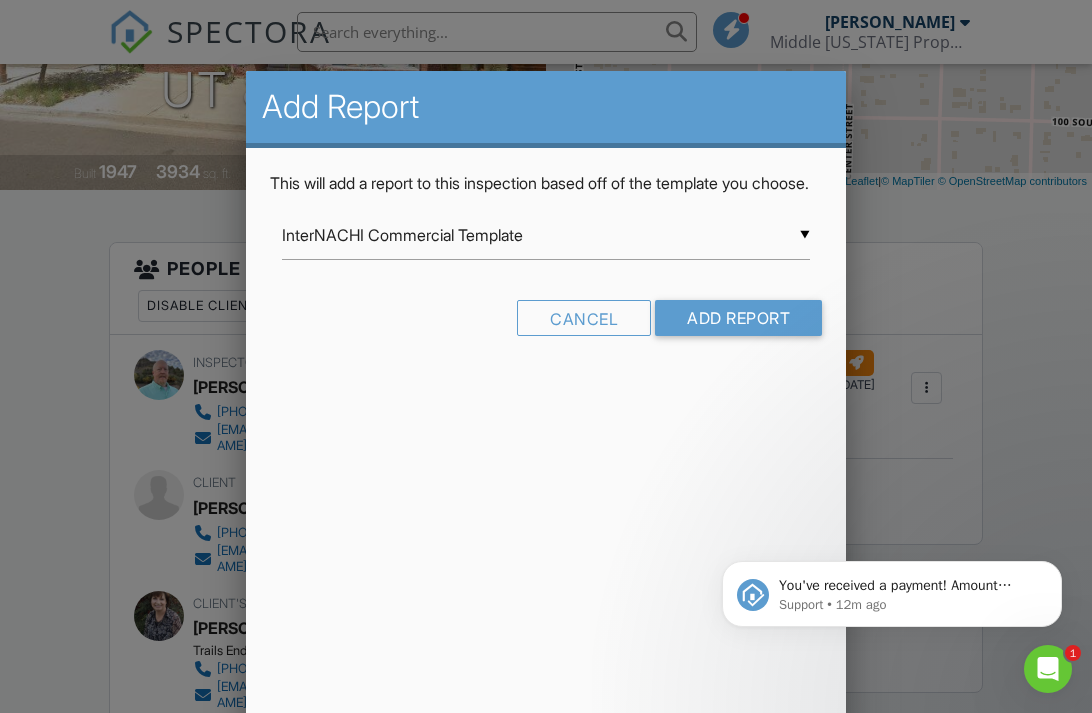 click on "InterNACHI Commercial Template" at bounding box center [546, 235] 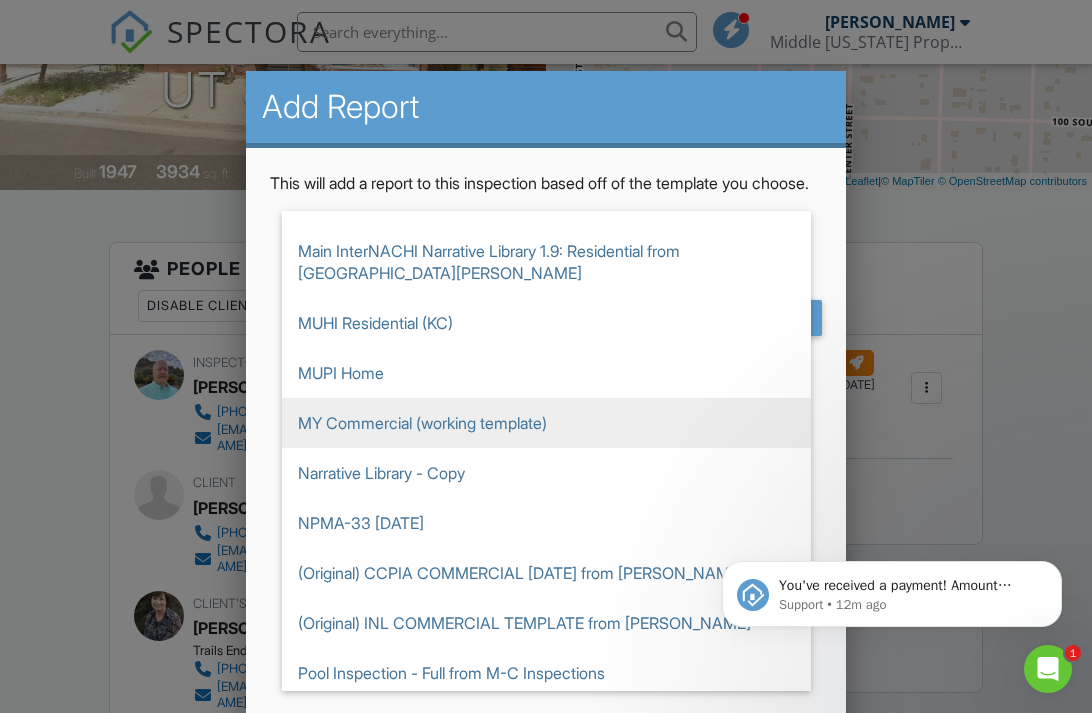 scroll, scrollTop: 580, scrollLeft: 0, axis: vertical 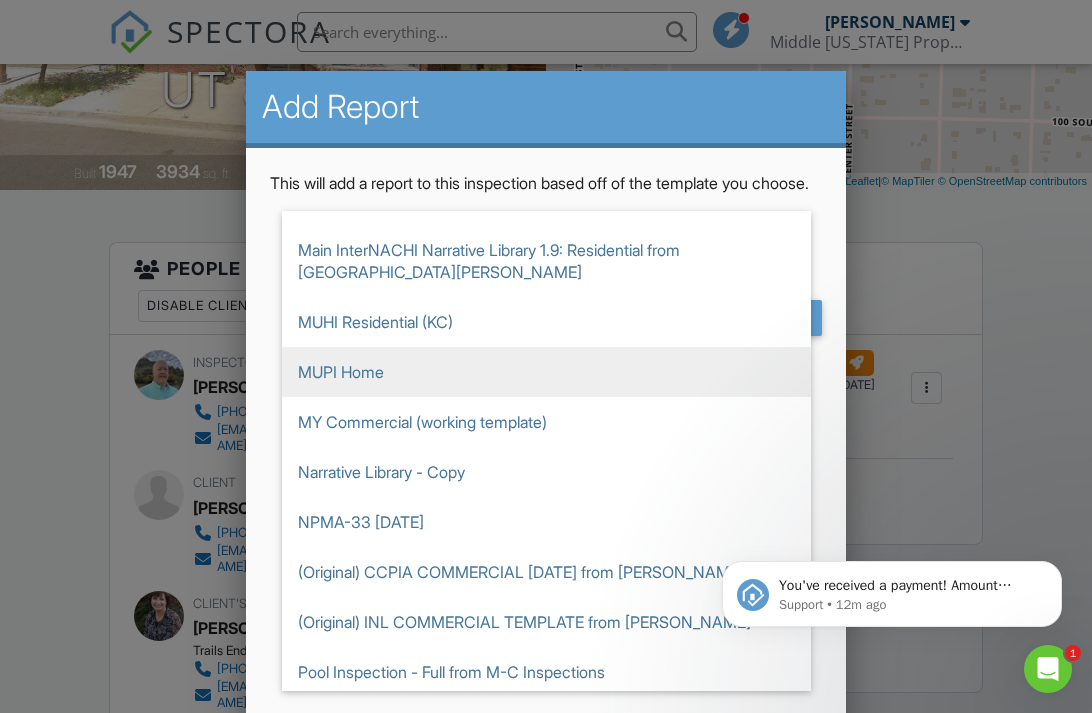 click on "MUPI Home" at bounding box center [546, 372] 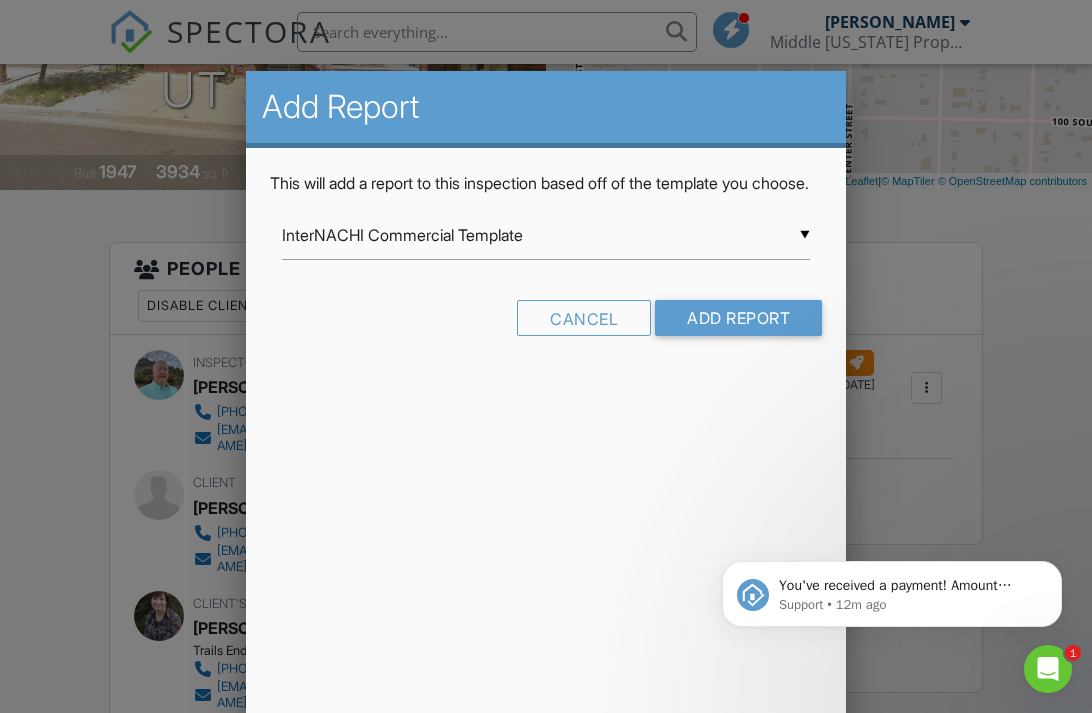 type on "MUPI Home" 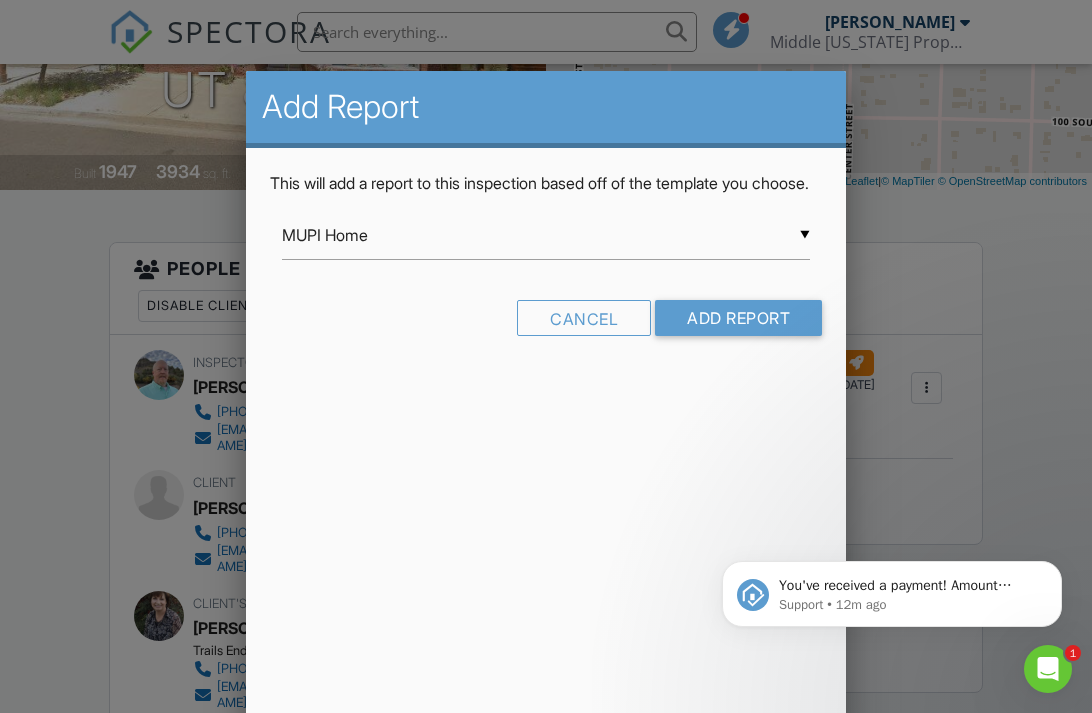 scroll, scrollTop: 0, scrollLeft: 0, axis: both 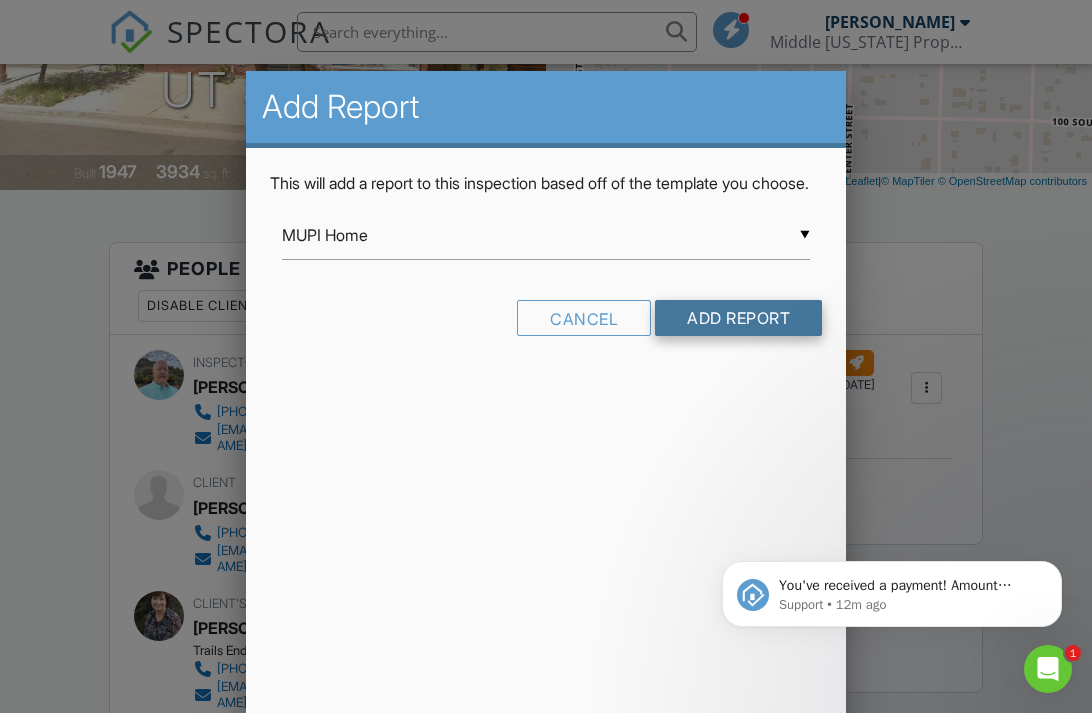 click on "Add Report" at bounding box center [738, 318] 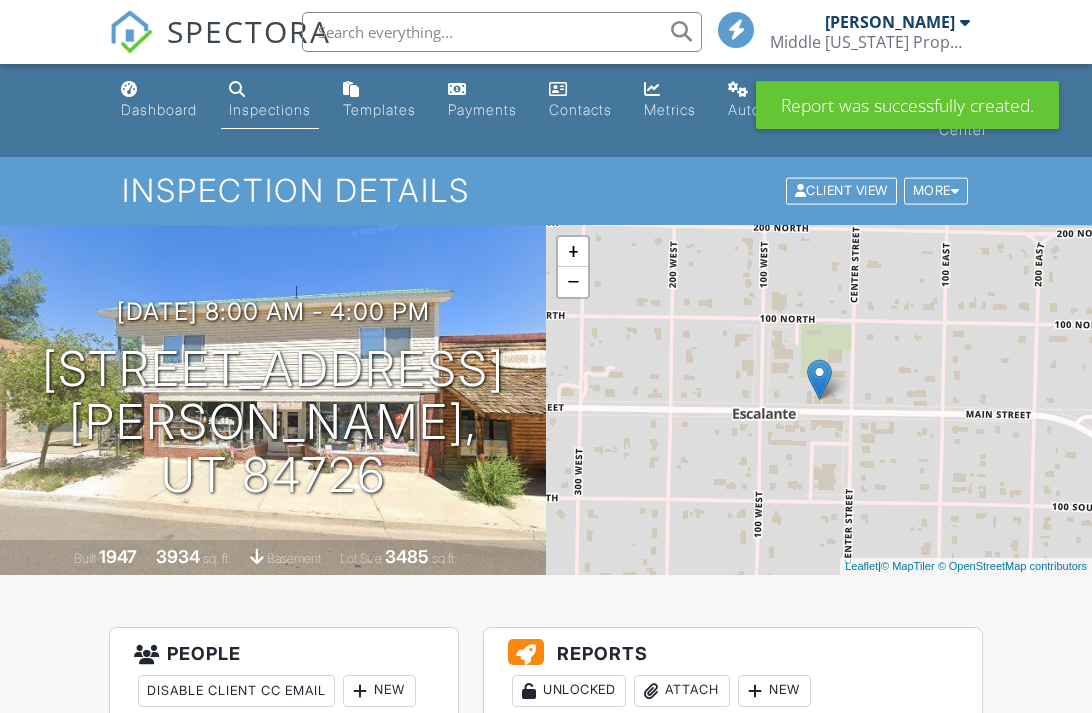 scroll, scrollTop: 0, scrollLeft: 0, axis: both 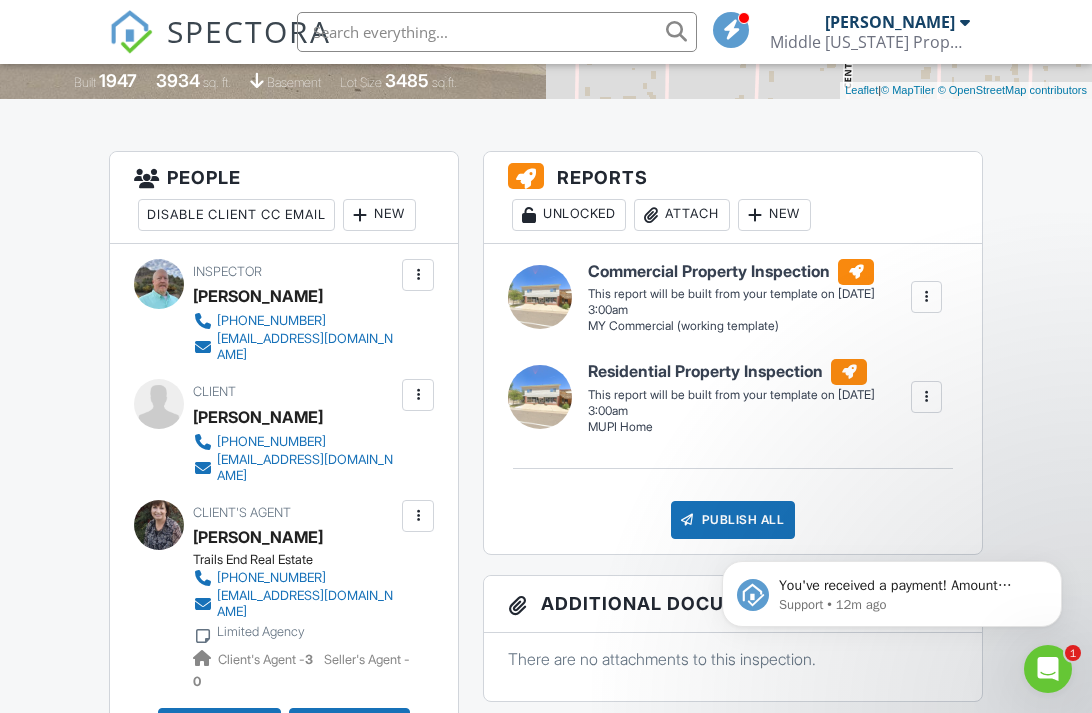 click at bounding box center [926, 397] 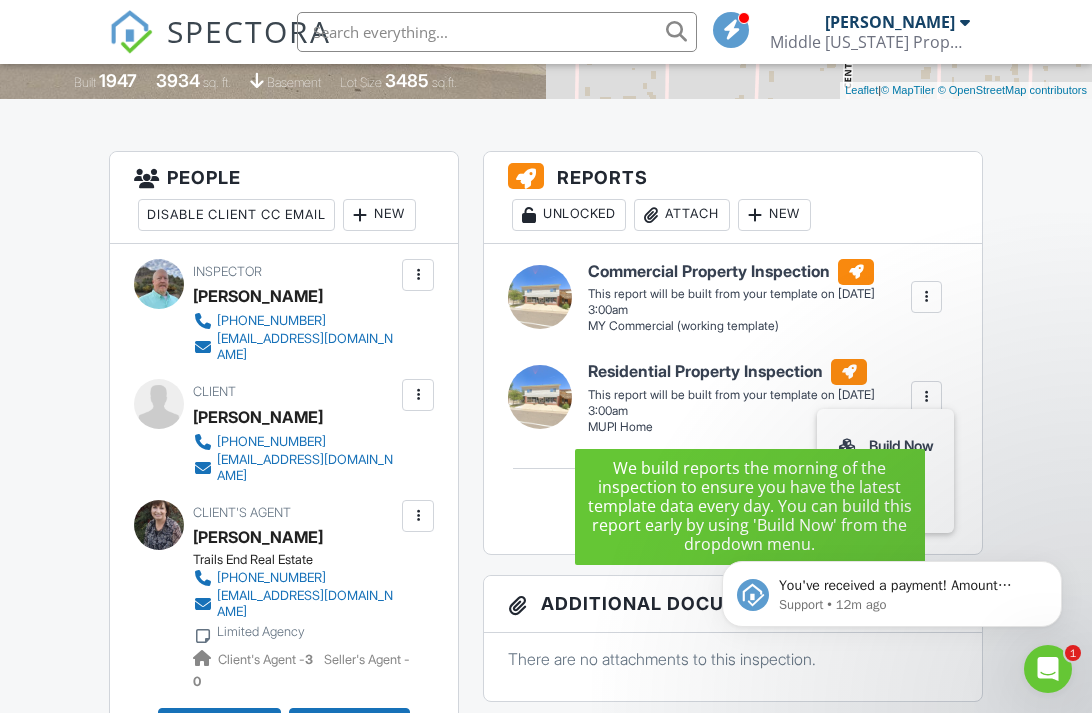 click on "Residential Property Inspection" at bounding box center [748, 272] 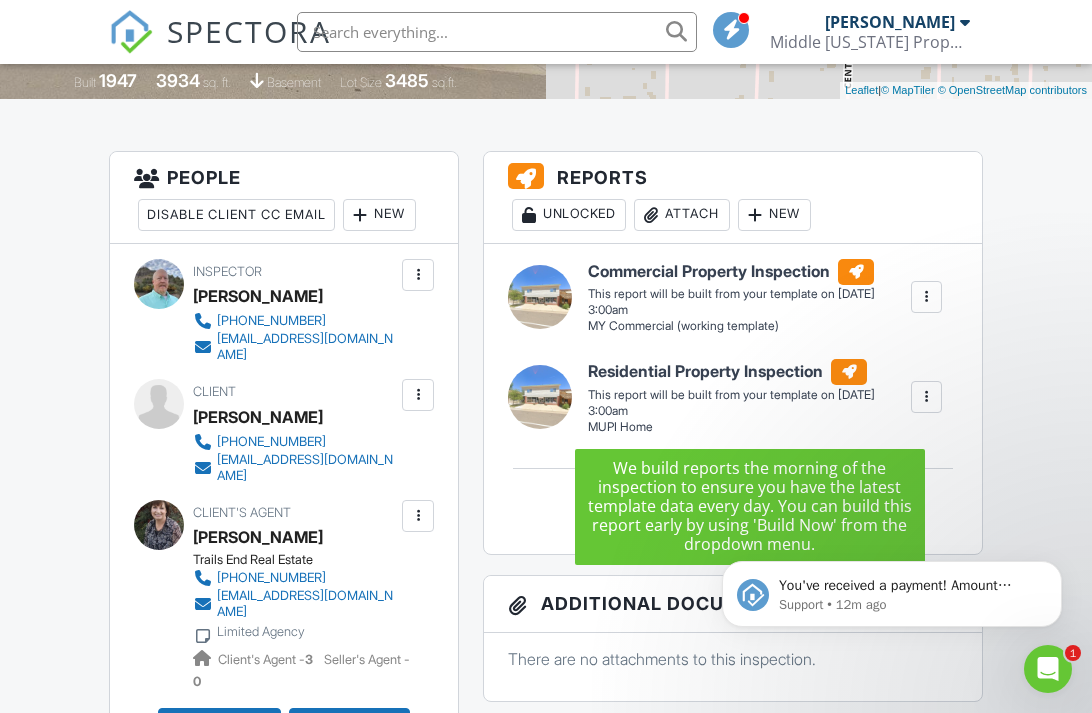click on "Residential Property Inspection" at bounding box center (748, 272) 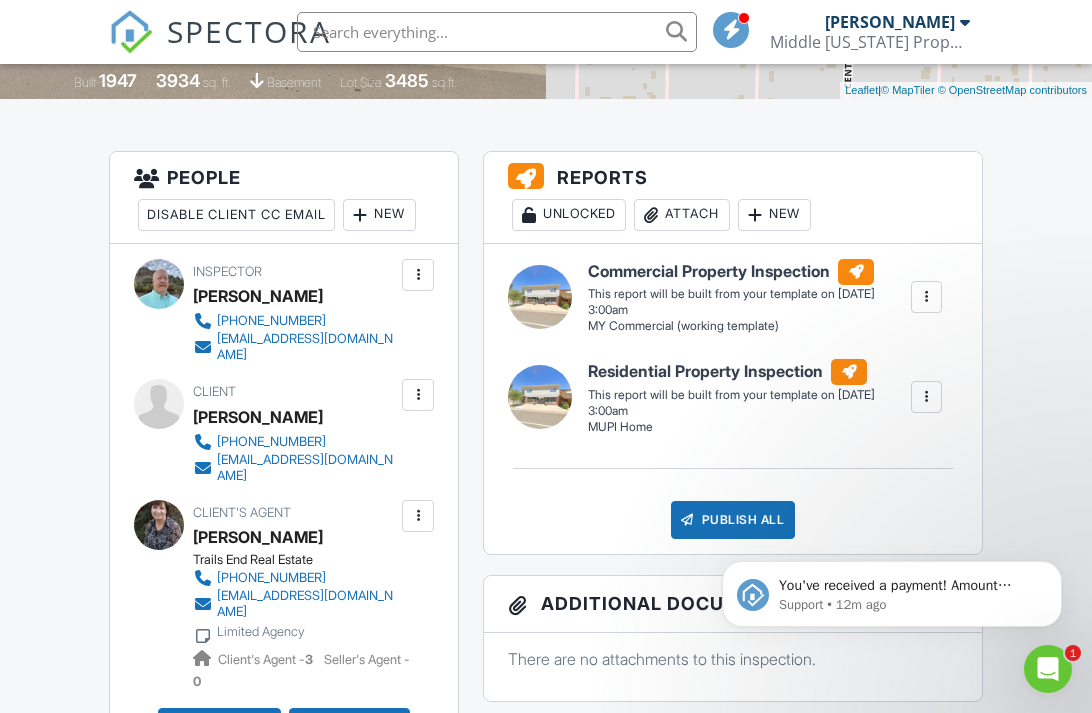 click at bounding box center [926, 397] 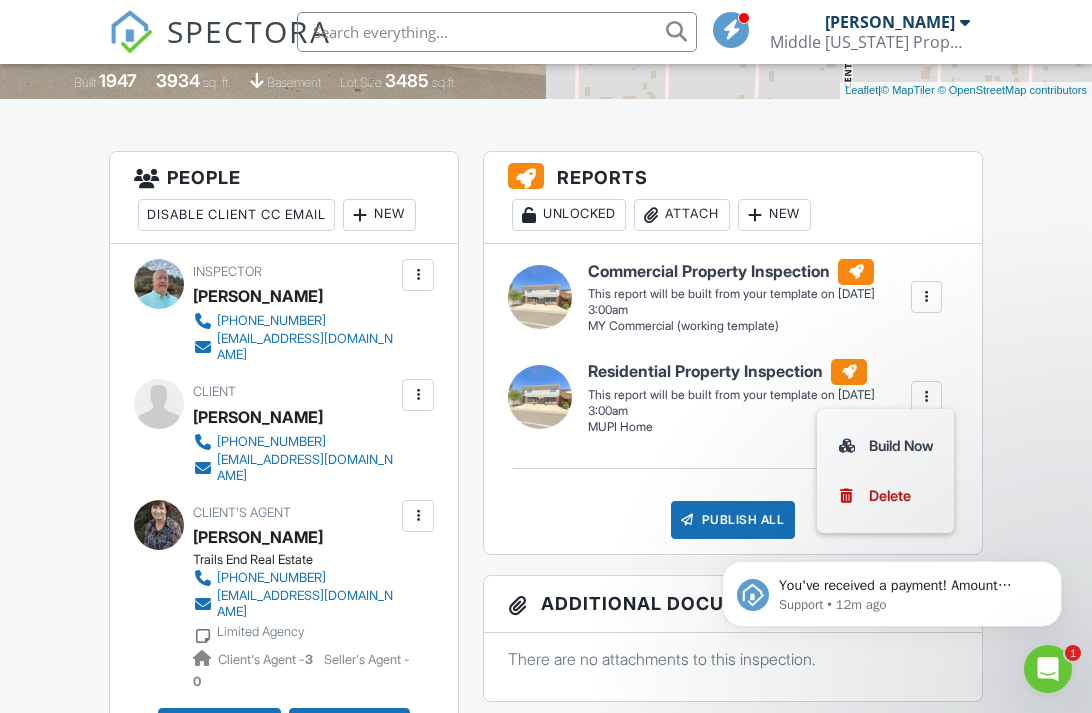 click on "Reports
Unlocked
Attach
New
Commercial Property Inspection
MY Commercial (working template)
Edit
View
Commercial Property Inspection
MY Commercial (working template)
This report will be built from your template on 07/10/25  3:00am
Quick Publish
Copy
Build Now
Delete
Residential Property Inspection
MUPI Home
Edit
View
Residential Property Inspection
MUPI Home
This report will be built from your template on 07/10/25  3:00am
Quick Publish
Copy
Build Now
Delete
Publish All
Checking report completion
Publish report?
Before publishing from the web, click "Preview/Publish" in the Report Editor to save your changes ( don't know where that is? ). If this is not clicked, your latest changes may not appear in the report." at bounding box center (733, 1072) 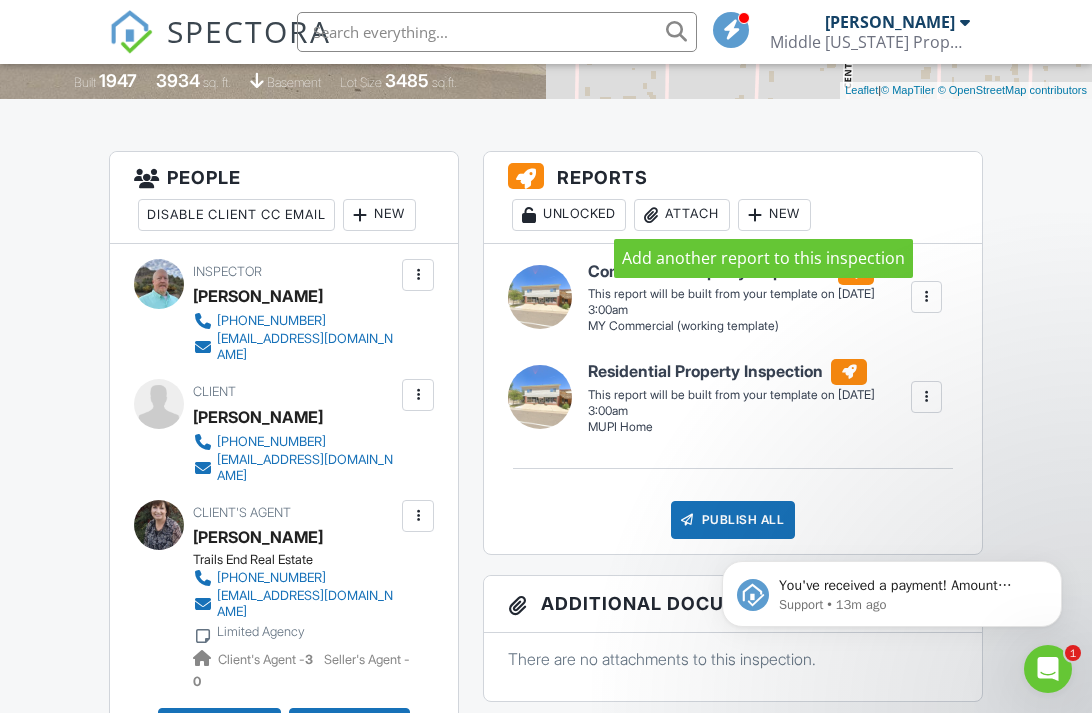 click at bounding box center [755, 215] 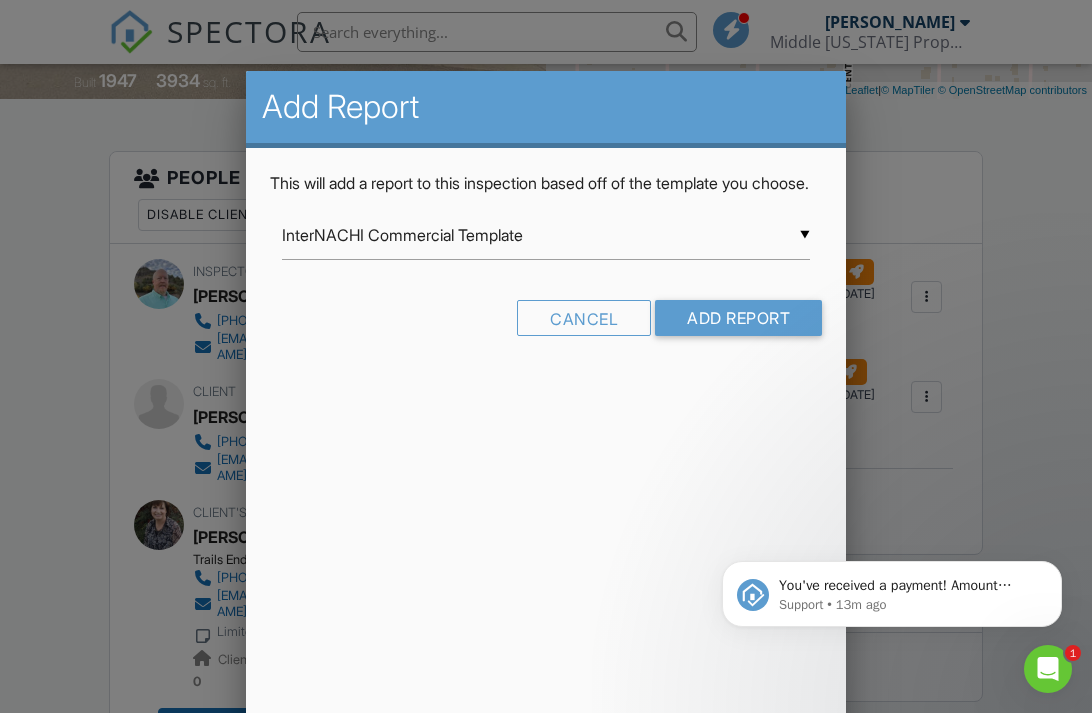 click on "InterNACHI Commercial Template" at bounding box center [546, 235] 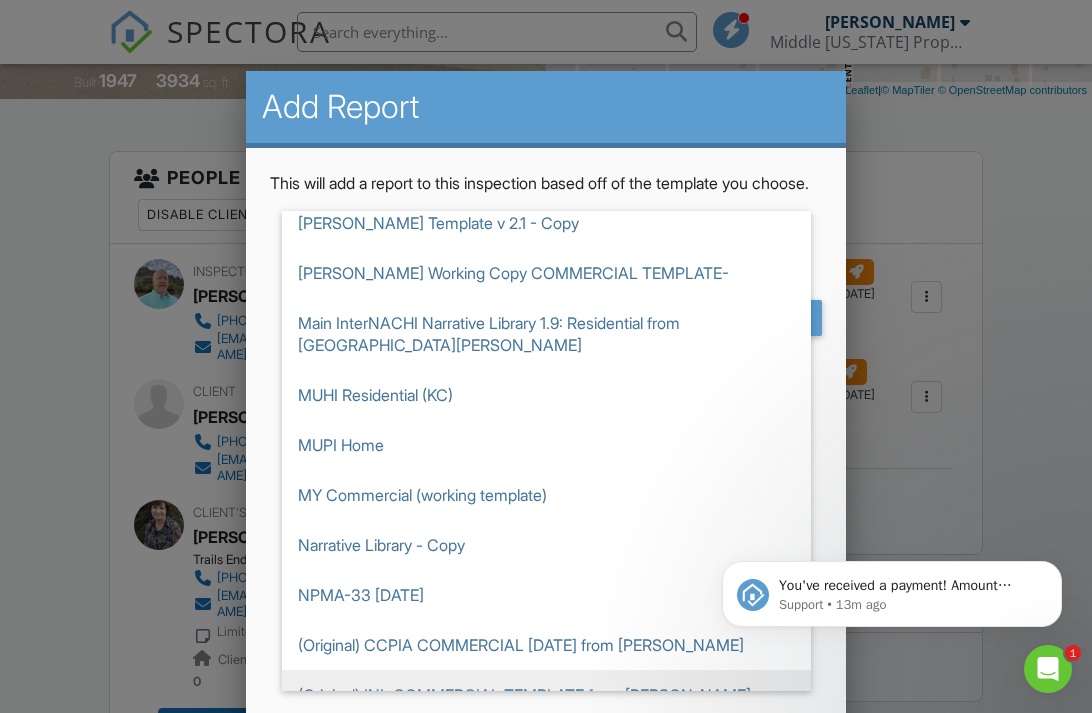 scroll, scrollTop: 505, scrollLeft: 0, axis: vertical 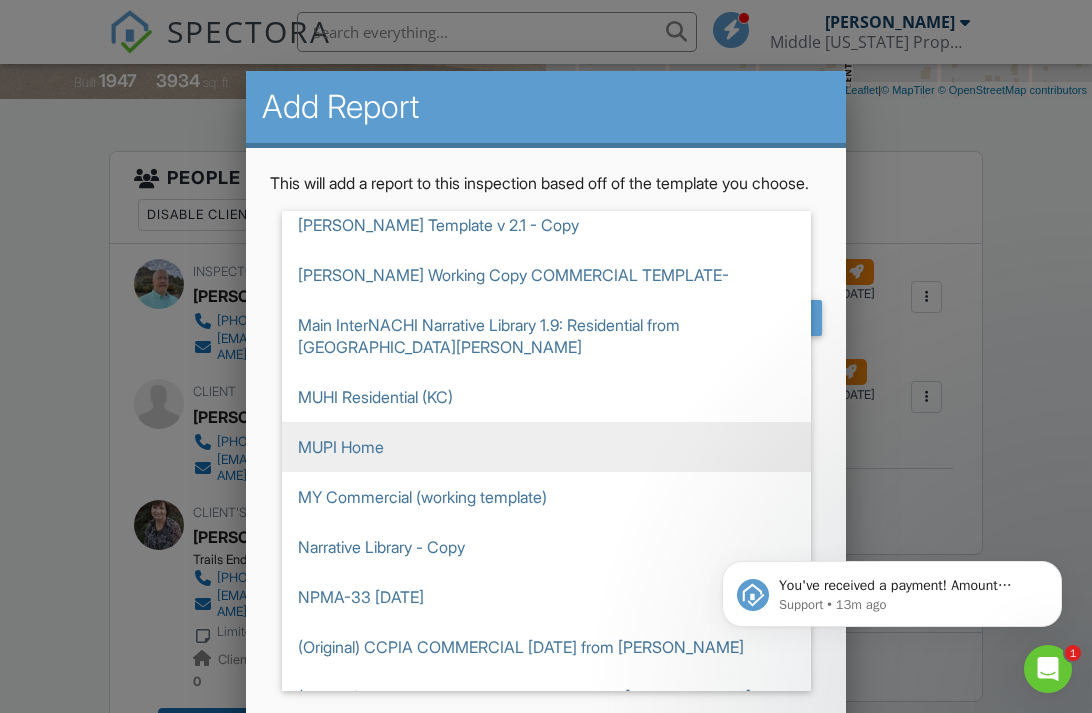 click on "MUPI Home" at bounding box center [546, 447] 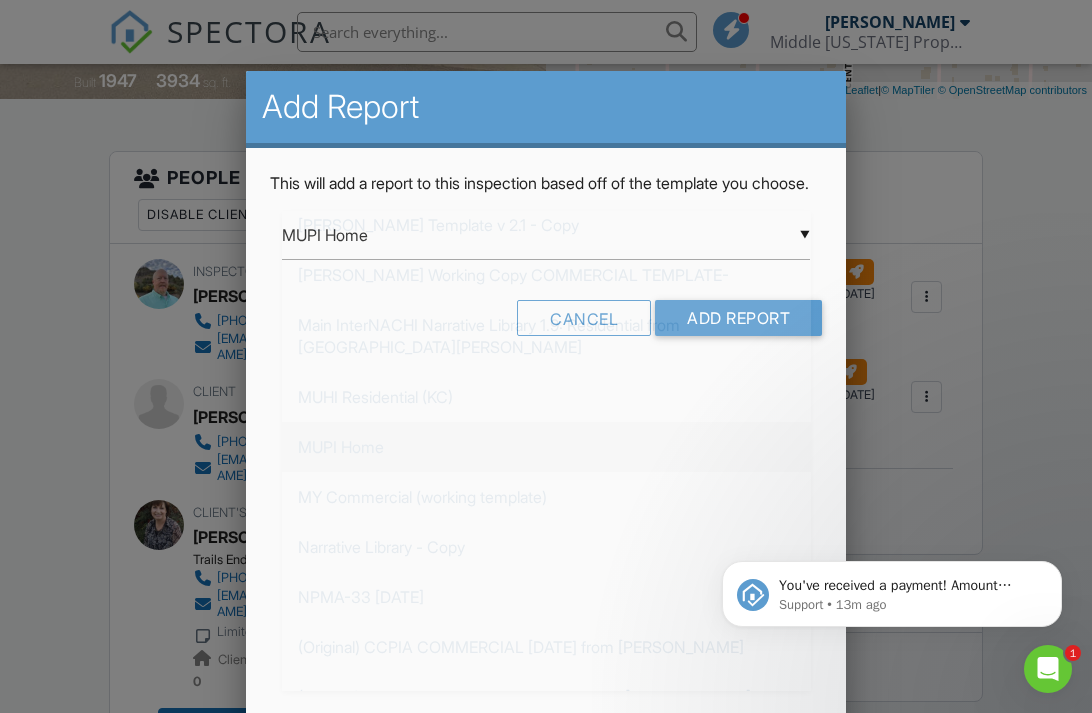 scroll, scrollTop: 0, scrollLeft: 0, axis: both 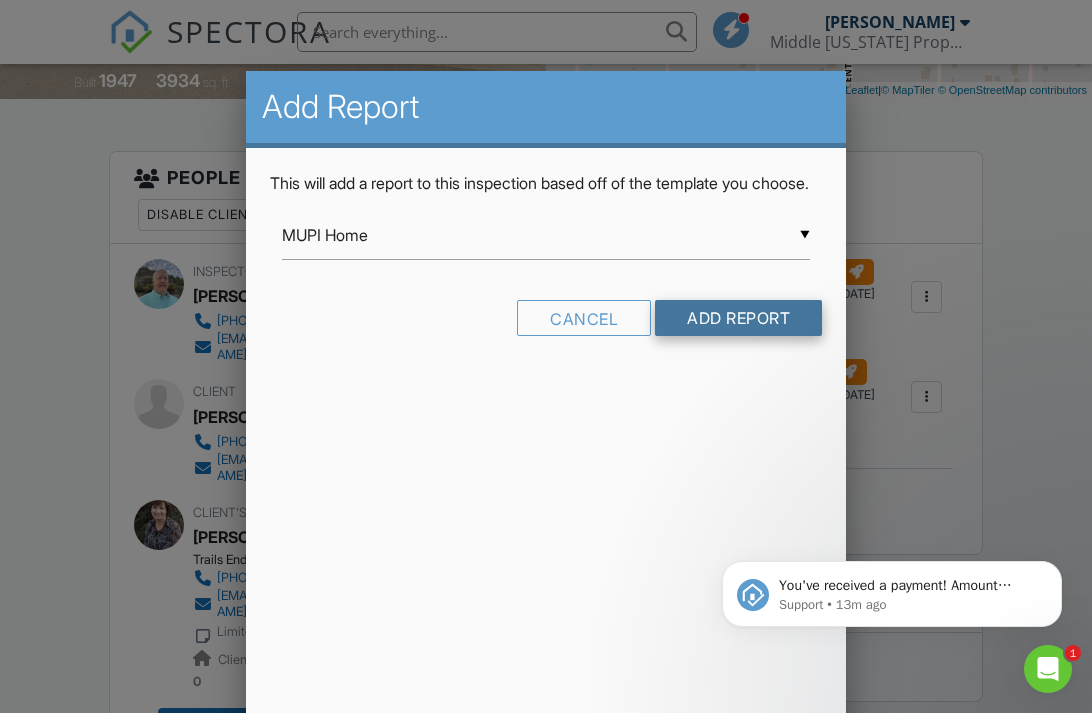 click on "Add Report" at bounding box center (738, 318) 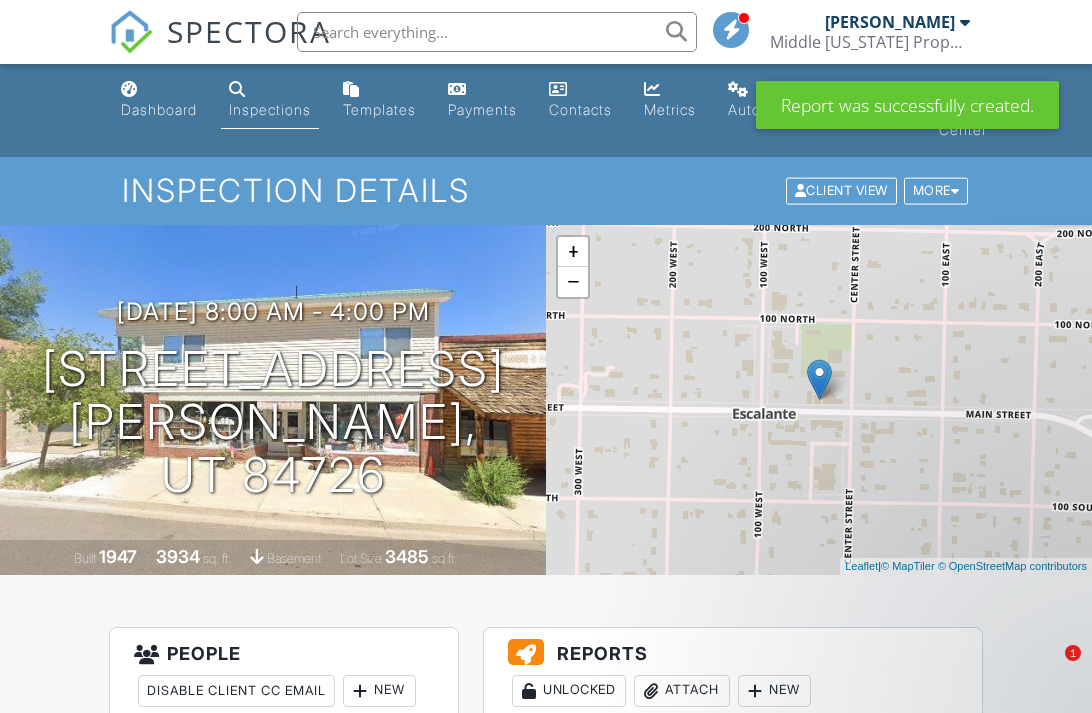 scroll, scrollTop: 326, scrollLeft: 0, axis: vertical 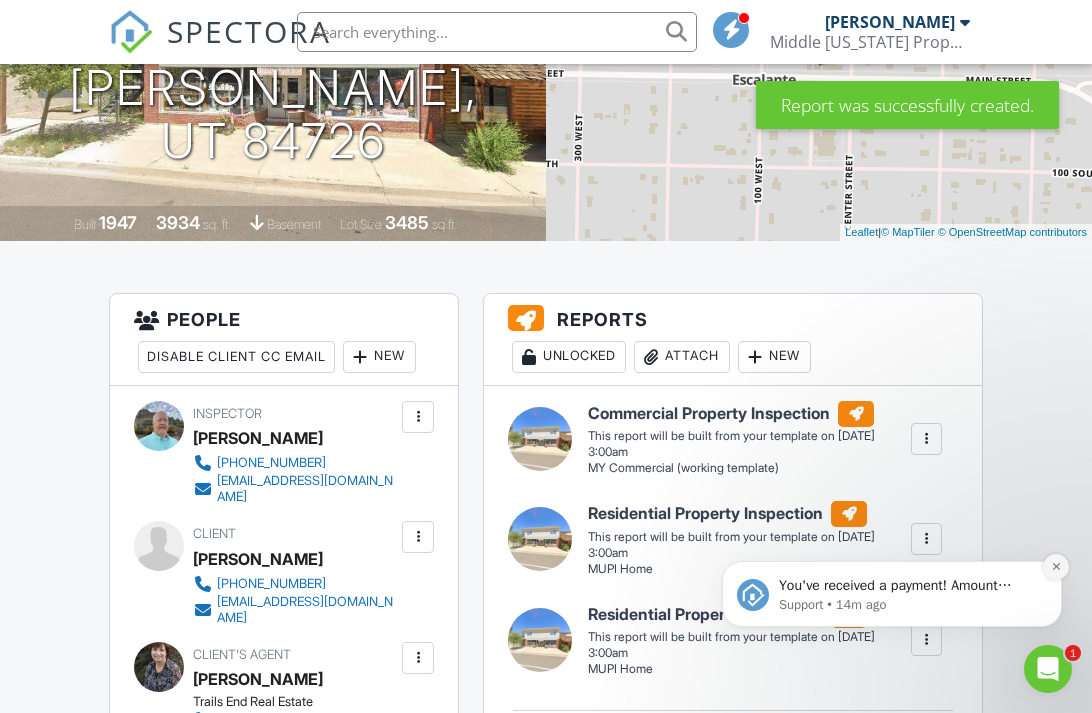 click 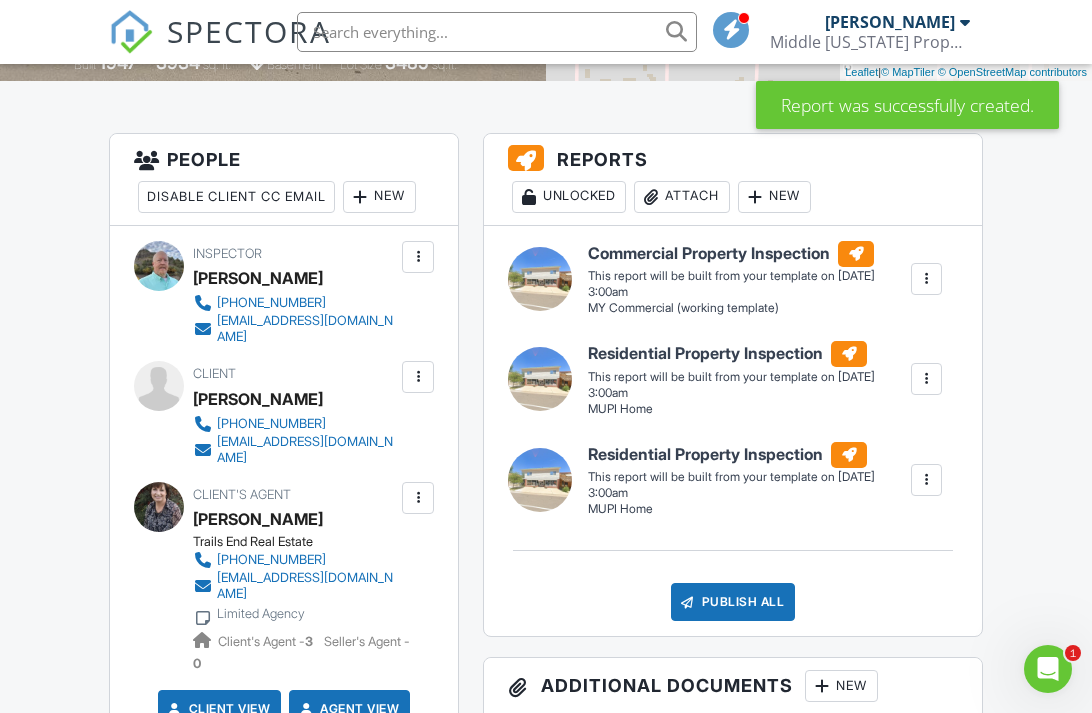 scroll, scrollTop: 518, scrollLeft: 0, axis: vertical 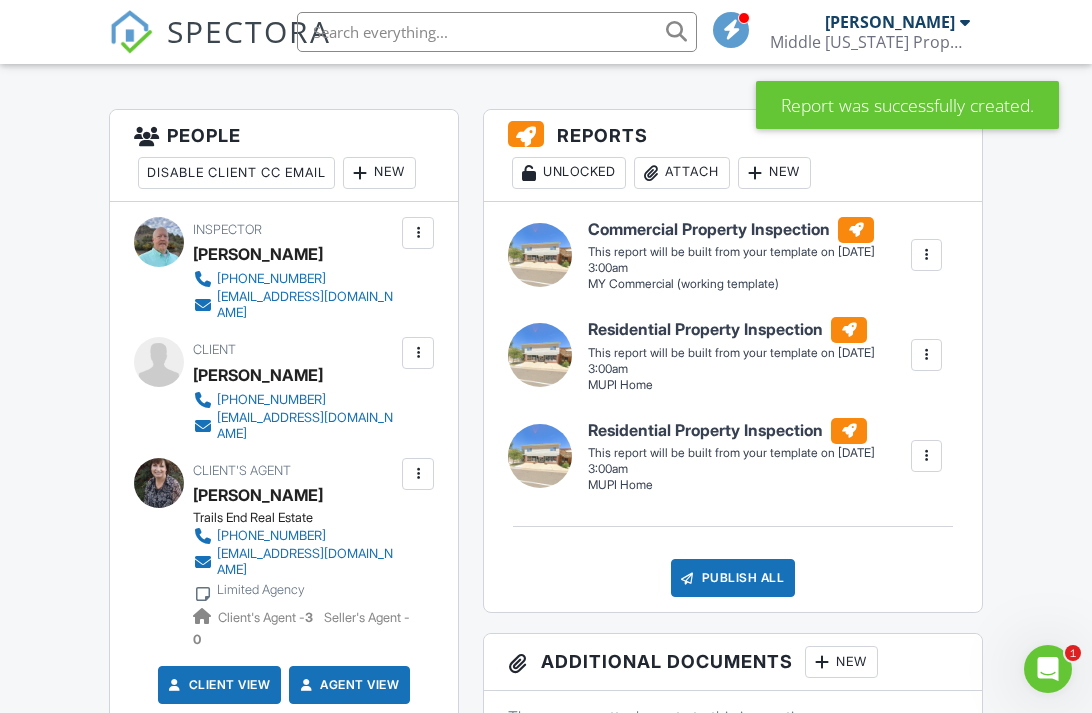 click at bounding box center [926, 456] 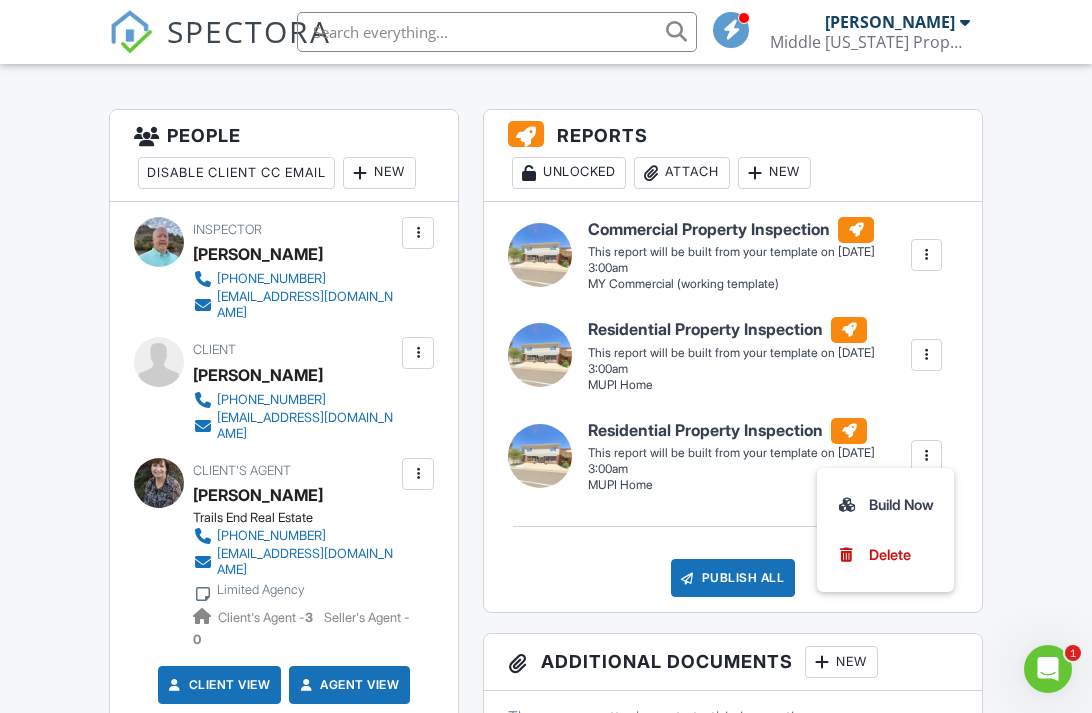 click on "Dashboard
Inspections
Templates
Payments
Contacts
Metrics
Automations
Settings
Support Center
Inspection Details
Client View
More
Property Details
Reschedule
Reorder / Copy
Share
Cancel
Delete
Print Order
Convert to V9
View Change Log
07/10/2025  8:00 am
- 4:00 pm
40 W Main St
Escalante, UT 84726
Built
1947
3934
sq. ft.
basement
Lot Size
3485
sq.ft.
+ − Leaflet  |  © MapTiler   © OpenStreetMap contributors
All emails and texts are disabled for this inspection!
Turn on emails and texts
Turn on and Requeue Notifications
Reports
Unlocked
Attach
New
Commercial Property Inspection
MY Commercial (working template)" at bounding box center (546, 1473) 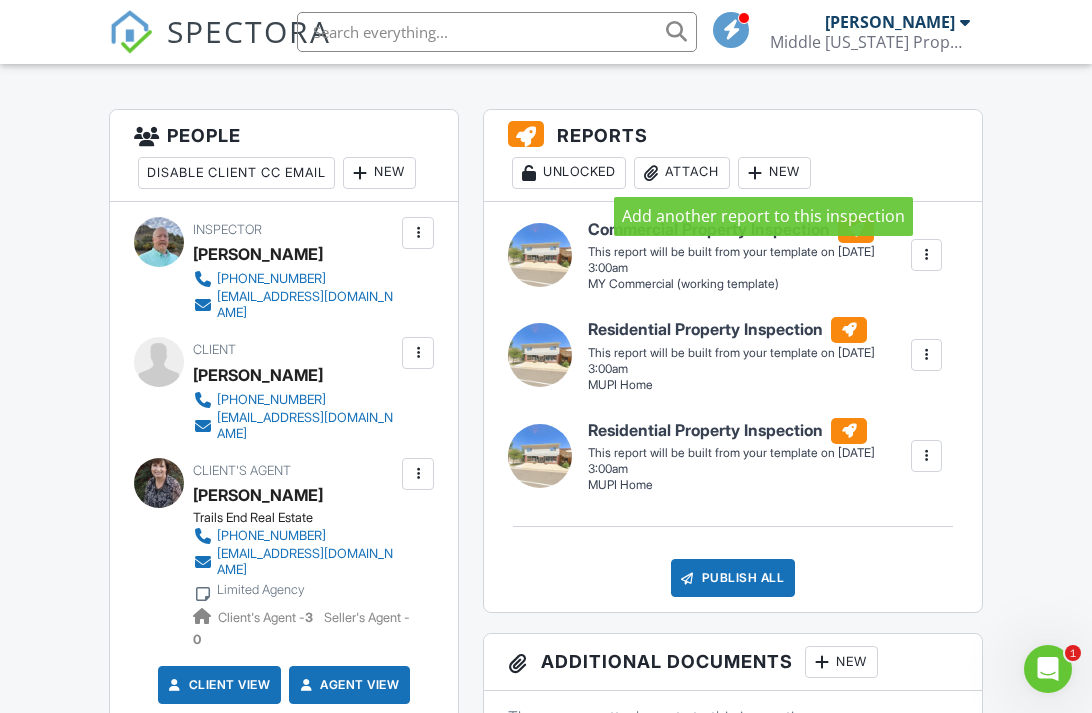 click at bounding box center [755, 173] 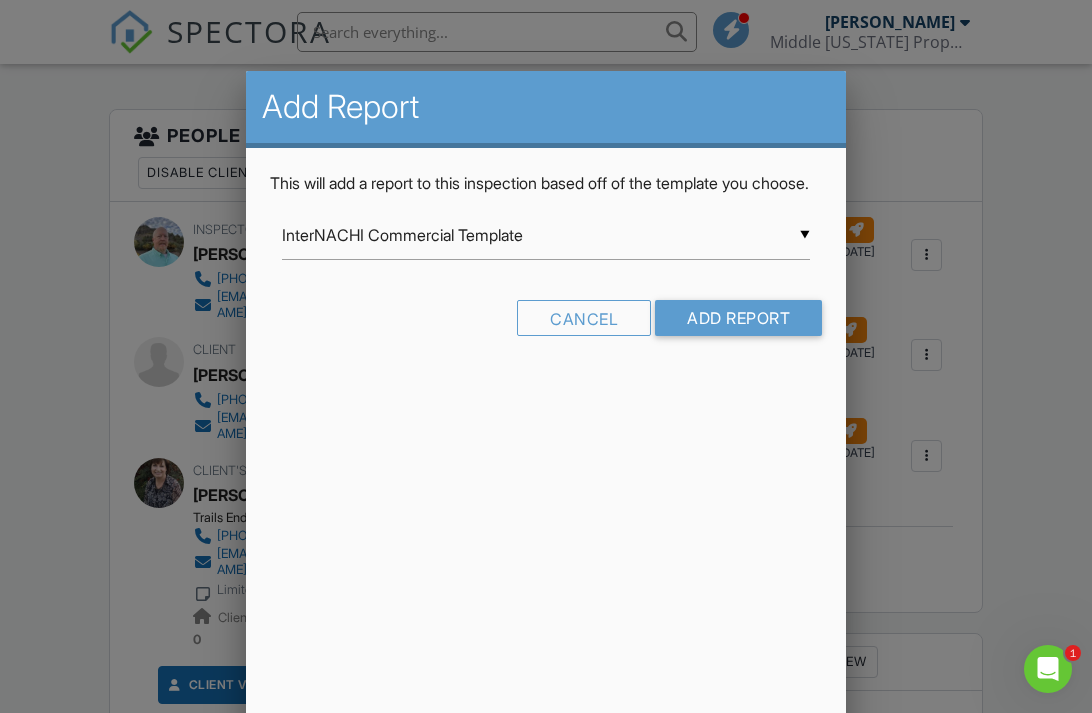click on "▼ InterNACHI Commercial Template InterNACHI Commercial Template Meth Inspection 1 Mold Inspection 1 Radon Measurement  Arizona Commercial Property Inspections CCPIA Template INL RESIDENTIAL TEMPLATE from Kenton Shepard INL Wildfire Survey Template from Kenton Shepard InterNACHI Residential Template KC Bartley Template v 2.1  - Copy  Kenton Shepard Working Copy COMMERCIAL TEMPLATE-  Main InterNACHI Narrative Library 1.9: Residential from Kenton Shepard MUHI Residential (KC) MUPI Home MY Commercial (working template) Narrative Library - Copy NPMA-33 October 2019 (Original) CCPIA COMMERCIAL 9-13-24 from Kenton Shepard (Original) INL COMMERCIAL TEMPLATE from Kenton Shepard Pool Inspection - Full from M-C Inspections Radon Mitigation System Inspection Sewer Lateral Inspection from Anarumo Inspections Sewer Lateral Inspection from Kelleher Home Inspections Working Copy- RESIDENTIAL TEMPLATE-Kenton Shepard InterNACHI Commercial Template
Meth Inspection 1
Mold Inspection 1
Radon Measurement" at bounding box center (546, 235) 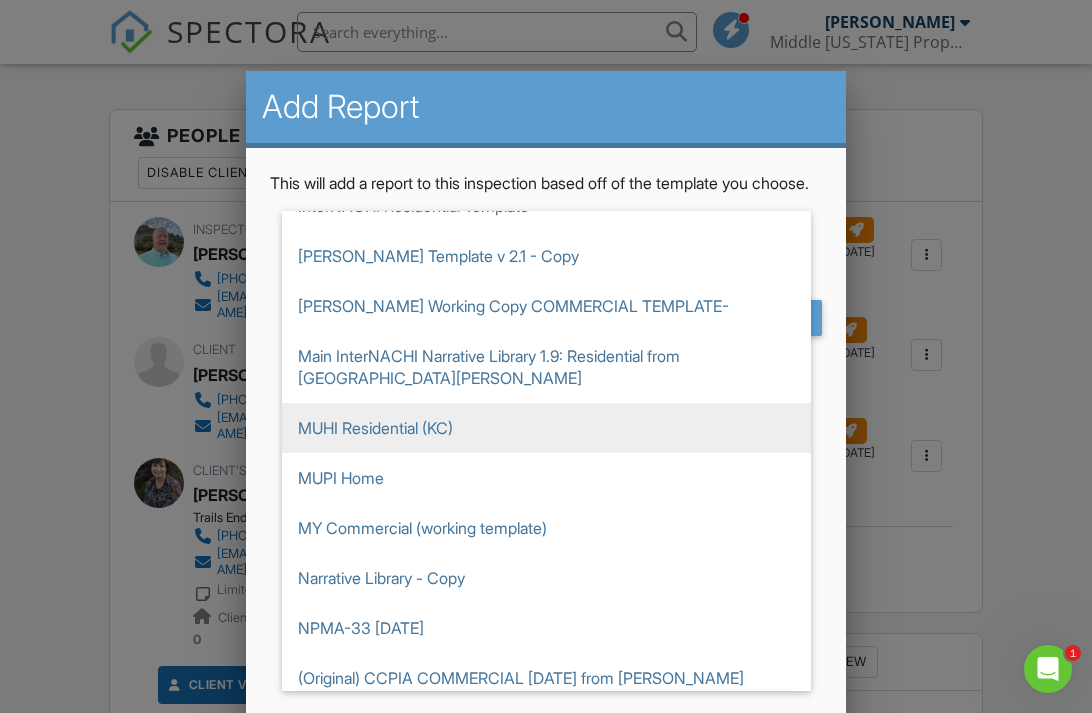 scroll, scrollTop: 489, scrollLeft: 0, axis: vertical 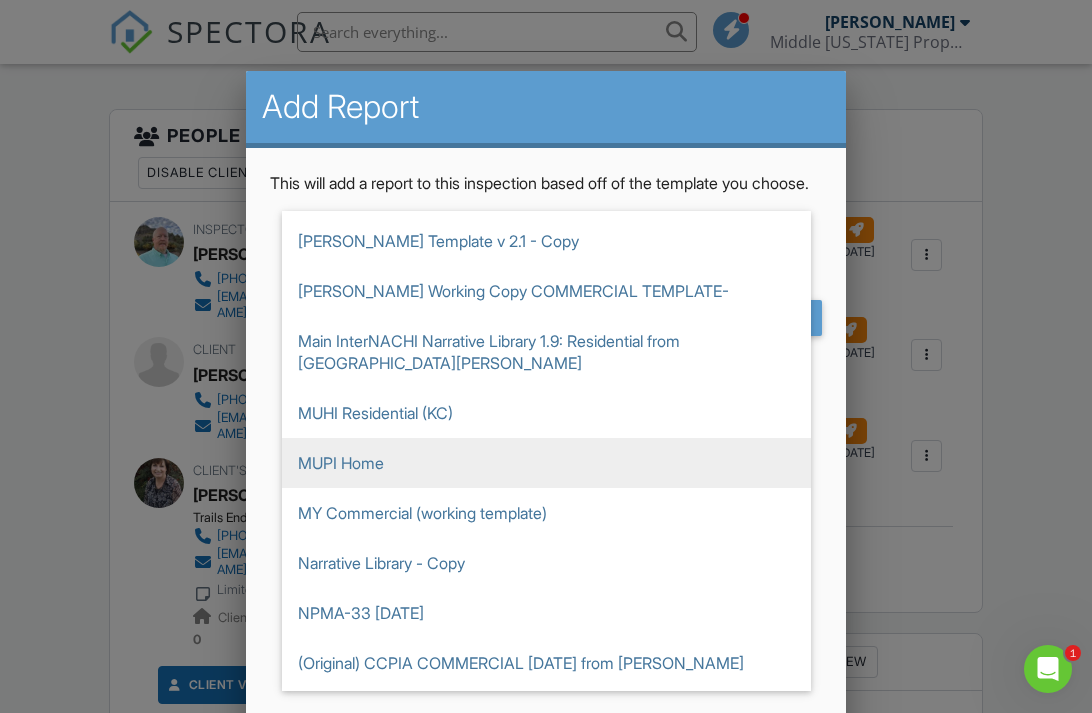 click on "MUPI Home" at bounding box center (546, 463) 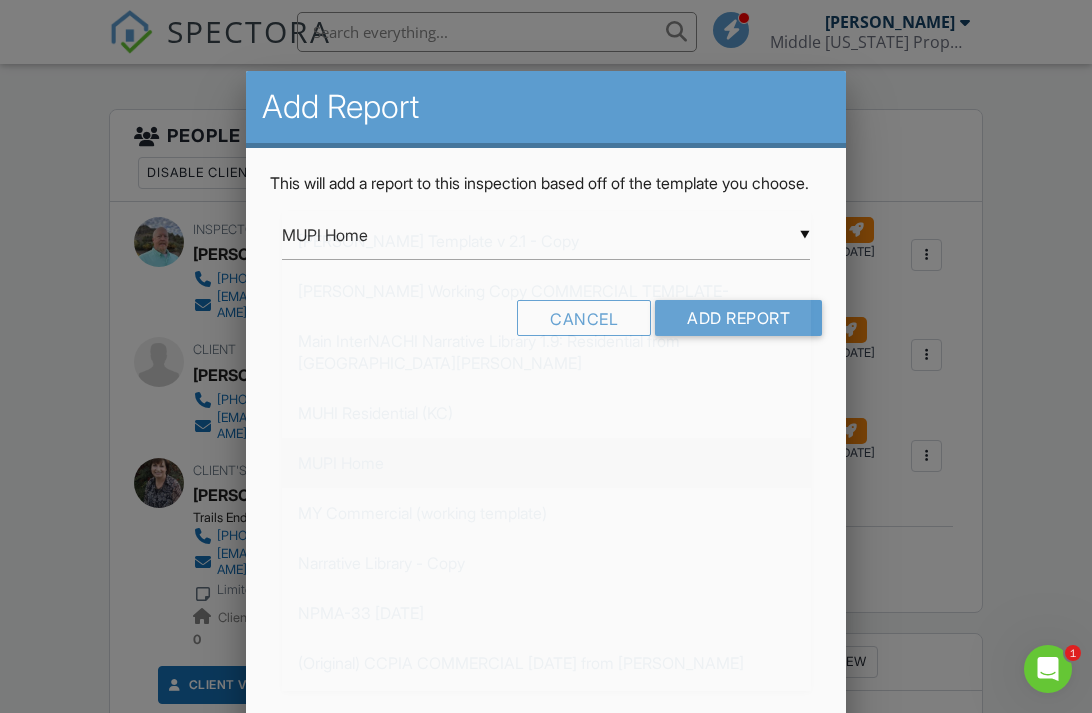 scroll, scrollTop: 0, scrollLeft: 0, axis: both 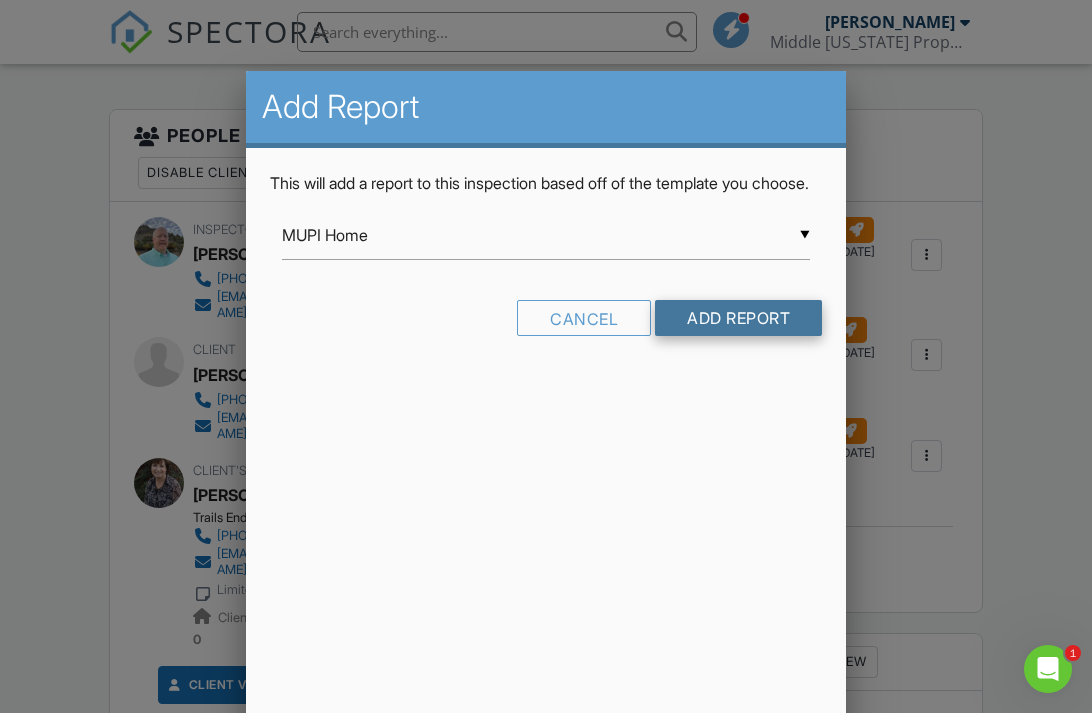 click on "Add Report" at bounding box center (738, 318) 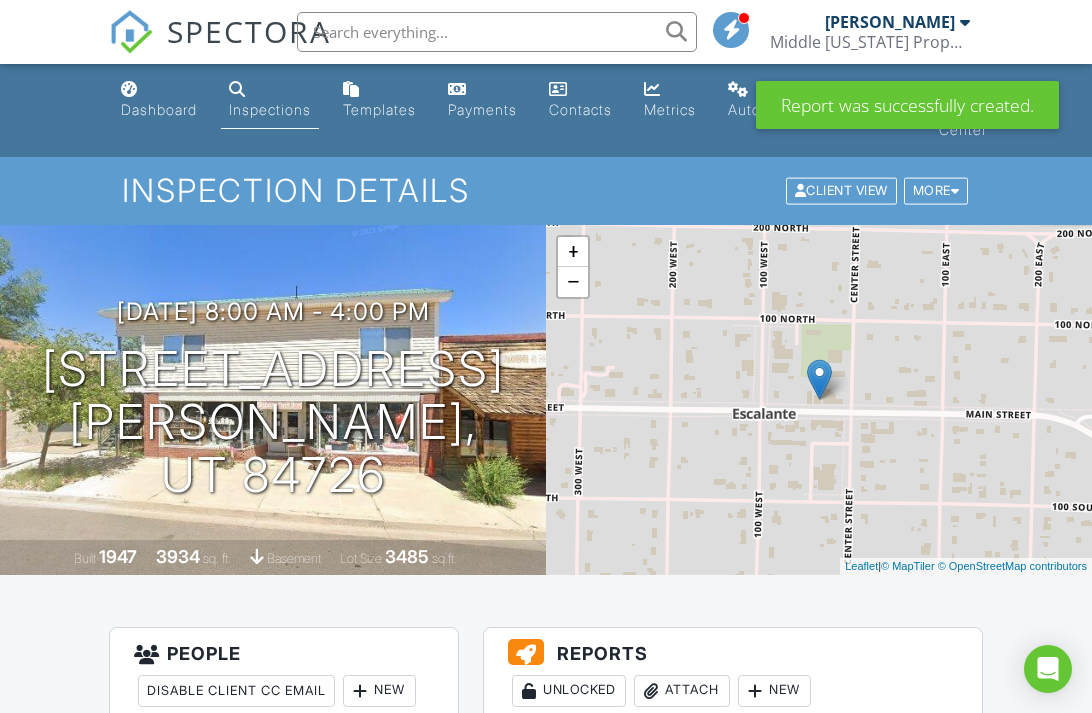 scroll, scrollTop: 0, scrollLeft: 0, axis: both 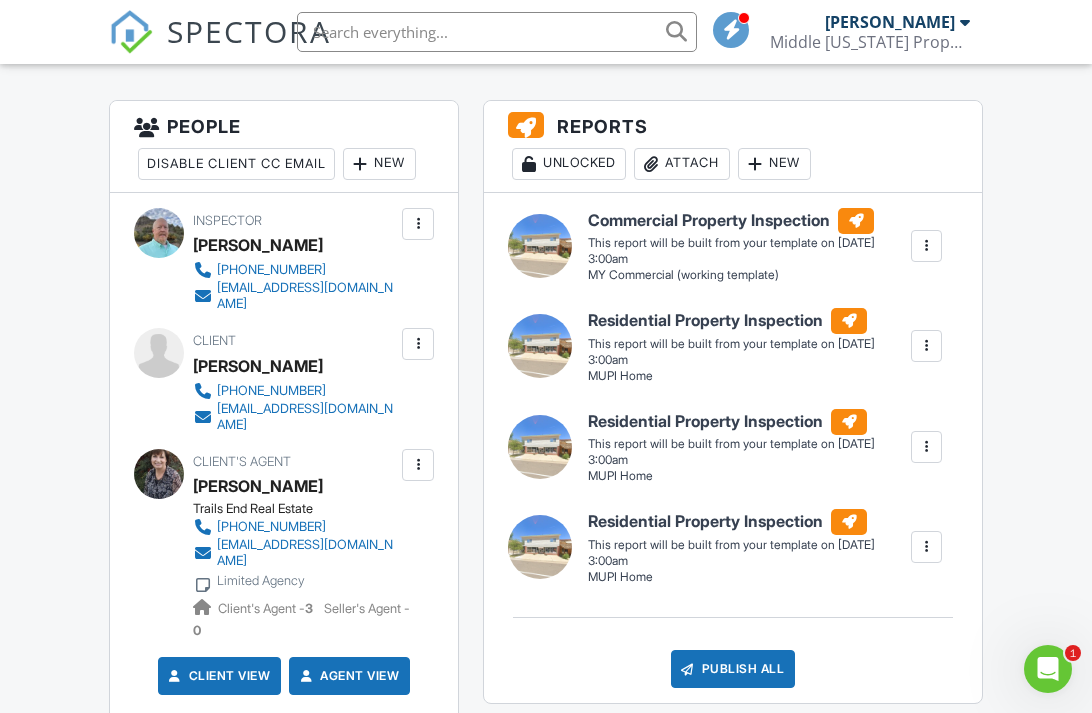 click at bounding box center [926, 346] 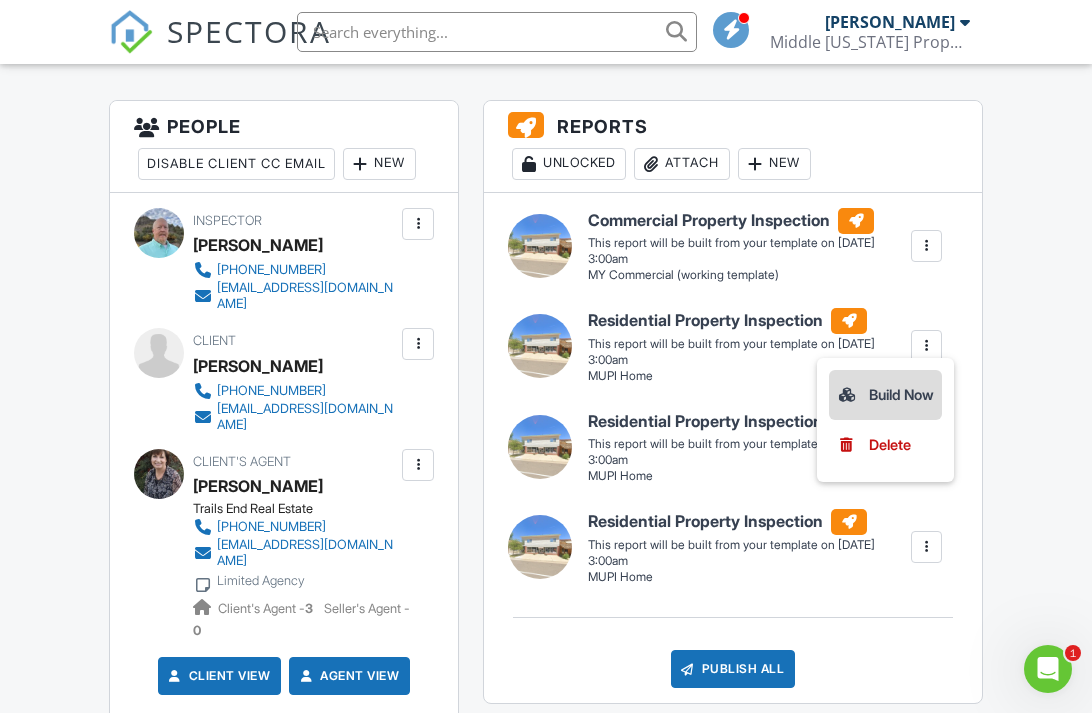 click on "Build Now" at bounding box center (885, 395) 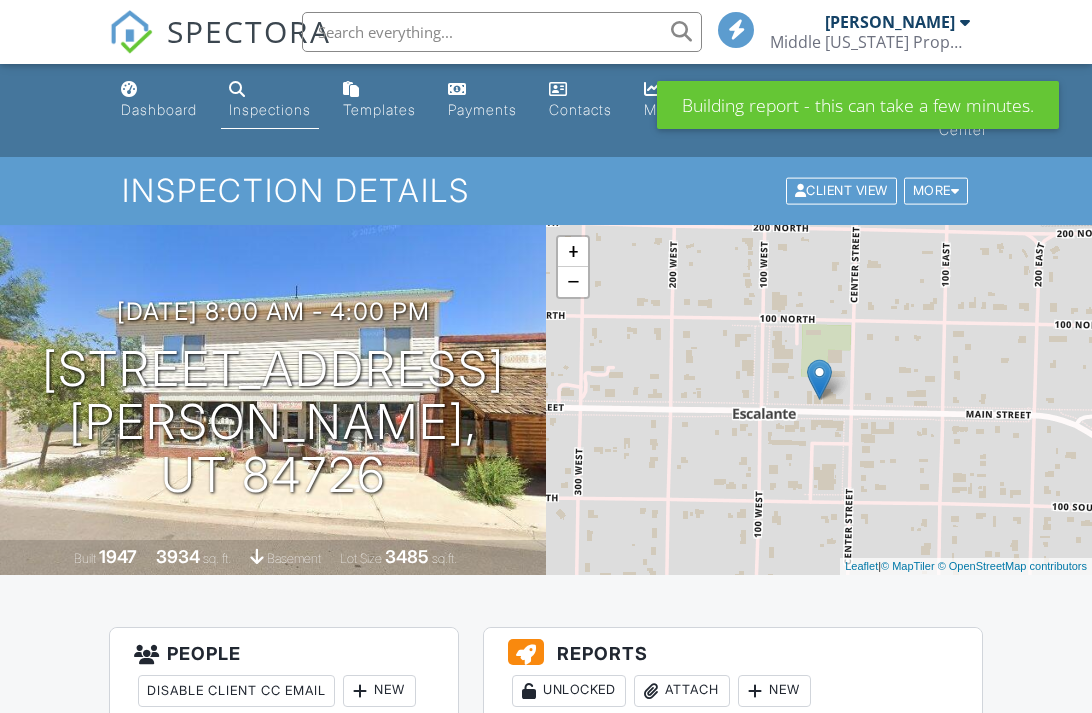 scroll, scrollTop: 0, scrollLeft: 0, axis: both 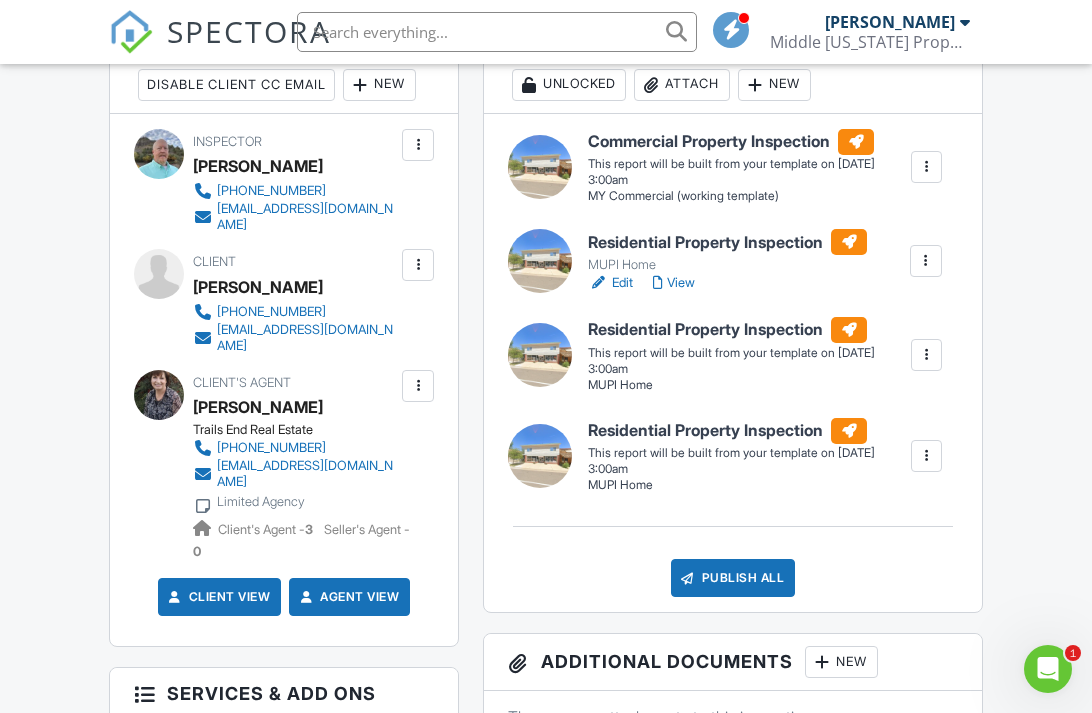 click on "Edit" at bounding box center (610, 283) 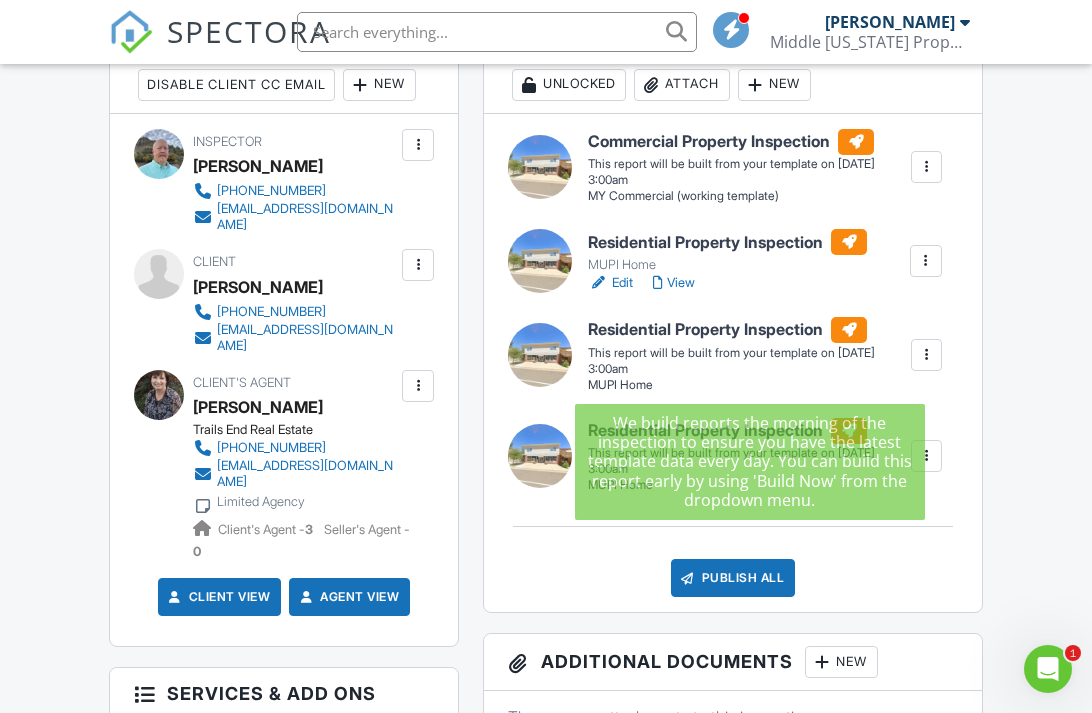 click on "Residential Property Inspection" at bounding box center [748, 142] 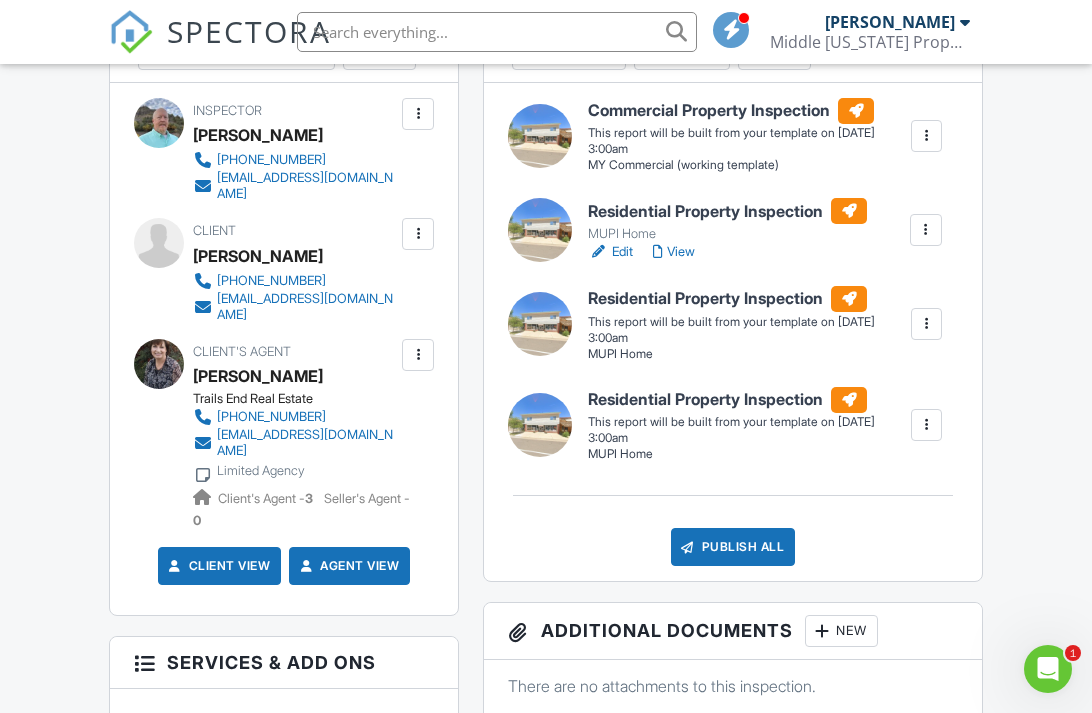 scroll, scrollTop: 638, scrollLeft: 0, axis: vertical 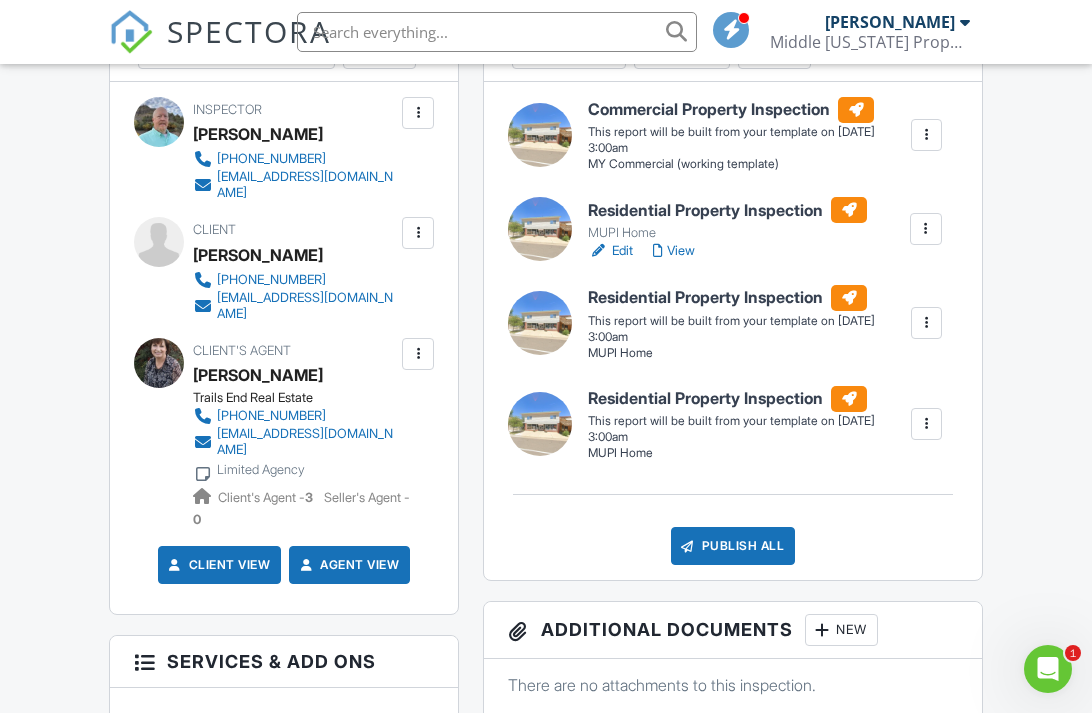 click on "Residential Property Inspection" at bounding box center (727, 210) 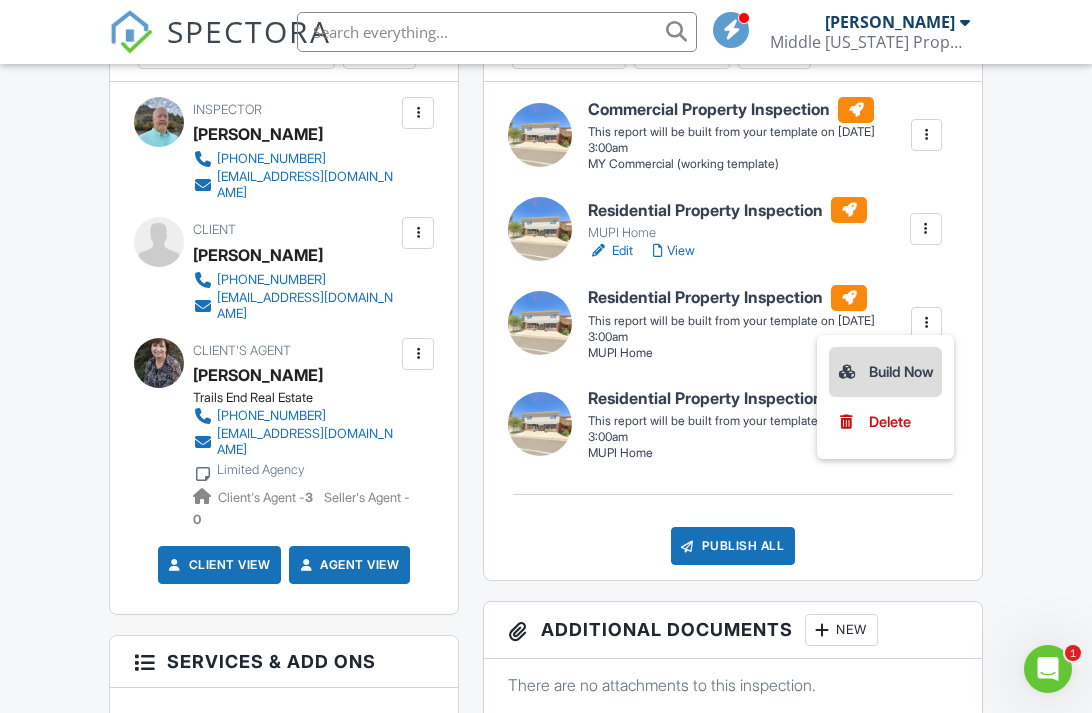 click on "Build Now" at bounding box center [885, 372] 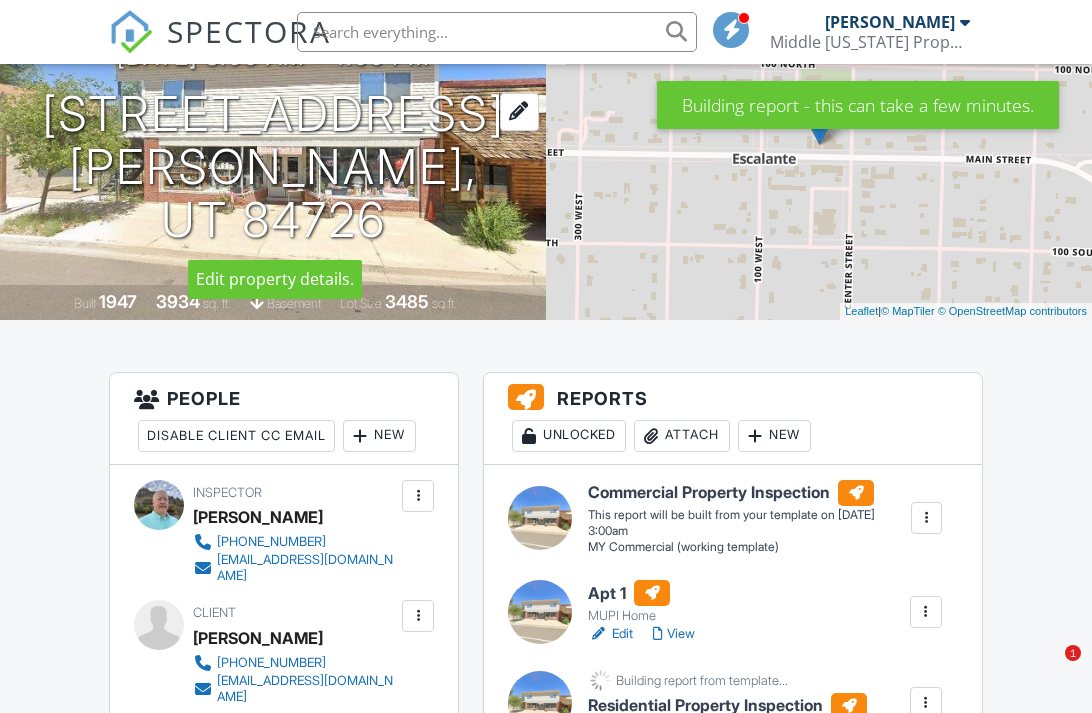 scroll, scrollTop: 460, scrollLeft: 0, axis: vertical 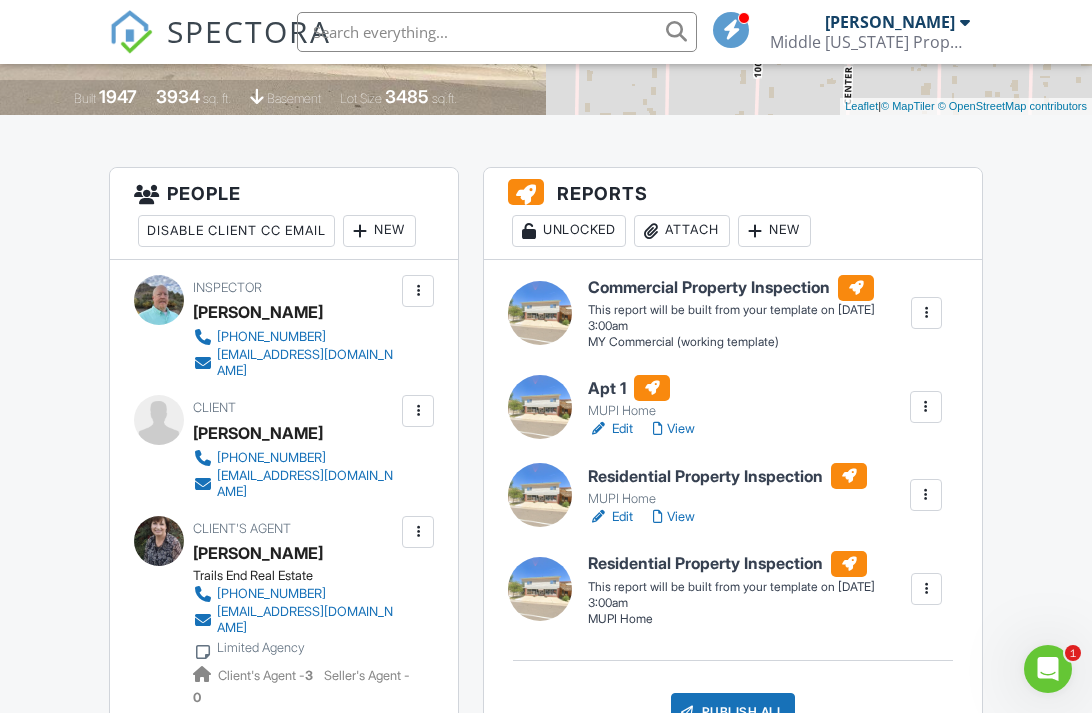 click on "Edit" at bounding box center (610, 517) 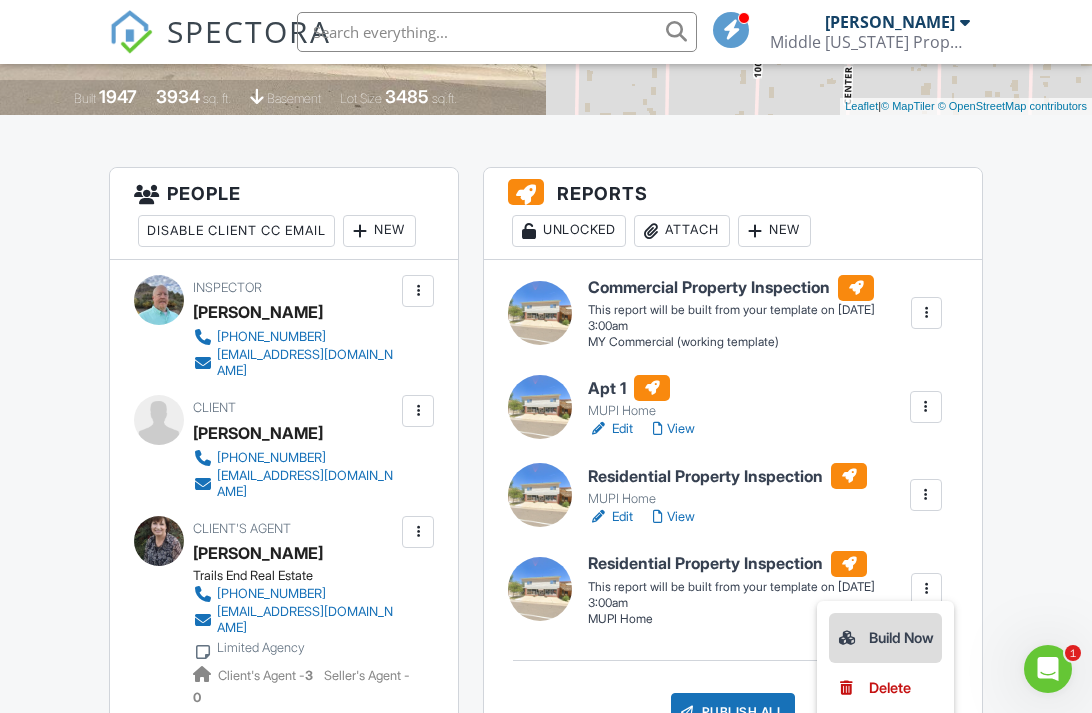 click on "Build Now" at bounding box center [885, 638] 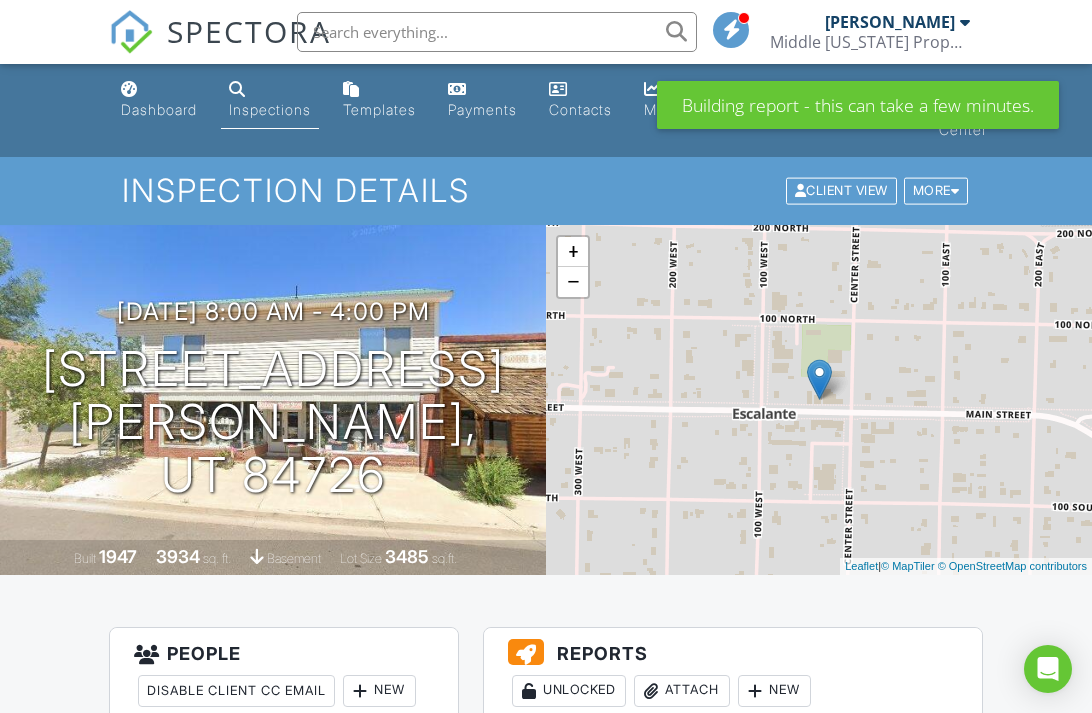 scroll, scrollTop: 0, scrollLeft: 0, axis: both 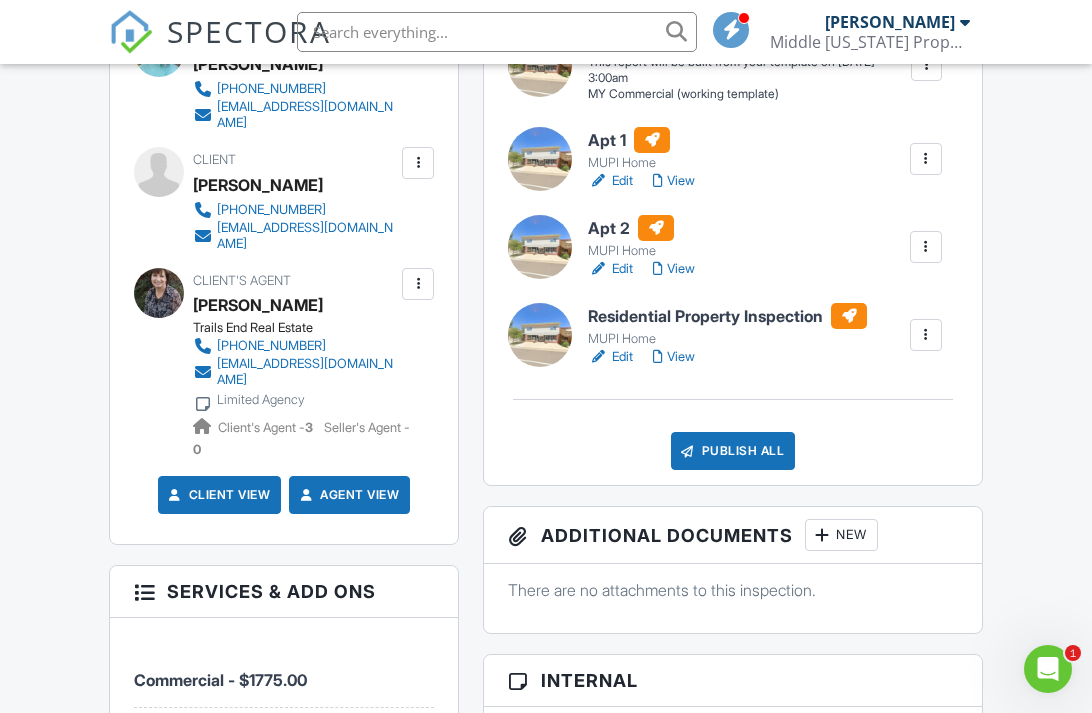 click on "Residential Property Inspection" at bounding box center (727, 316) 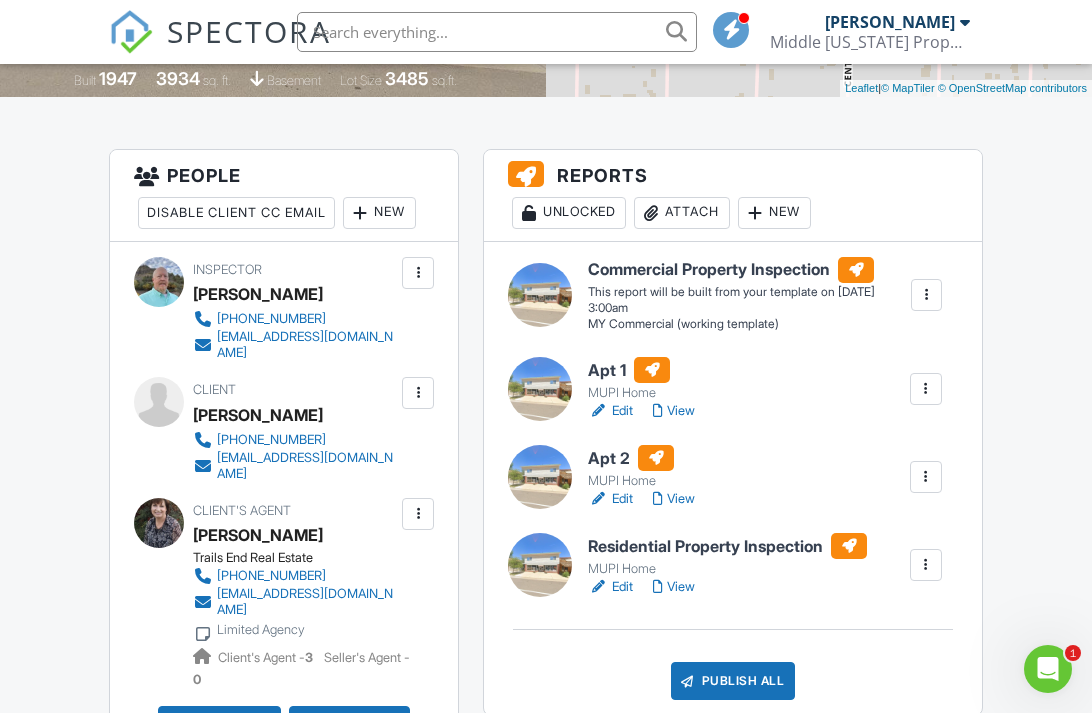 scroll, scrollTop: 451, scrollLeft: 0, axis: vertical 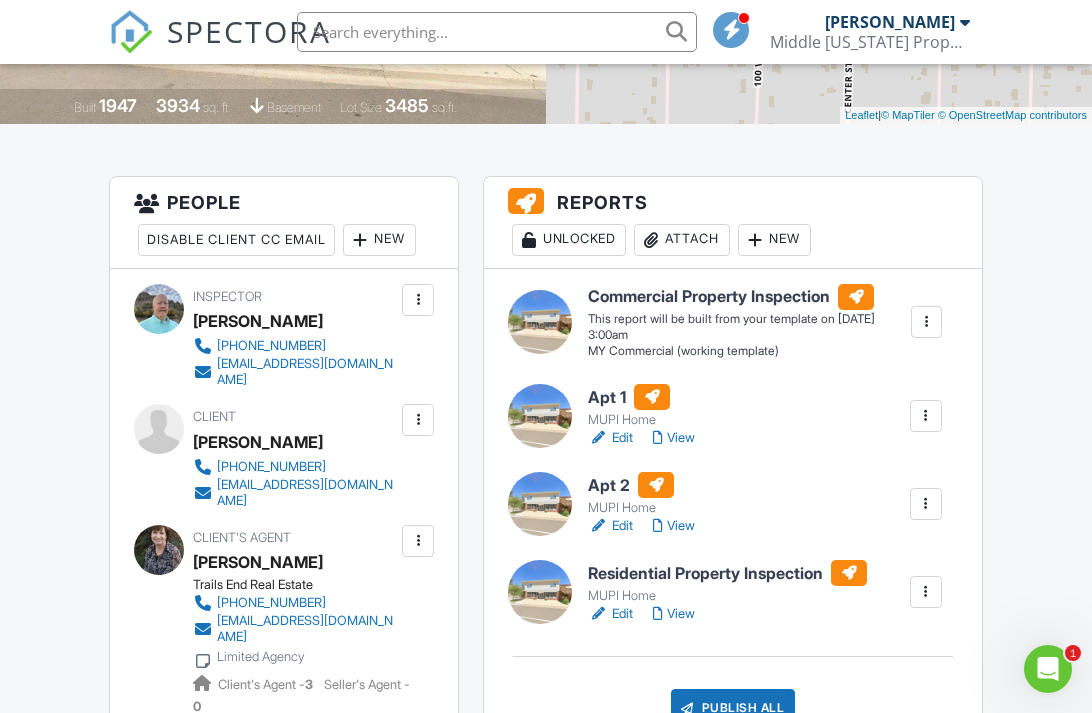 click on "Edit" at bounding box center [610, 438] 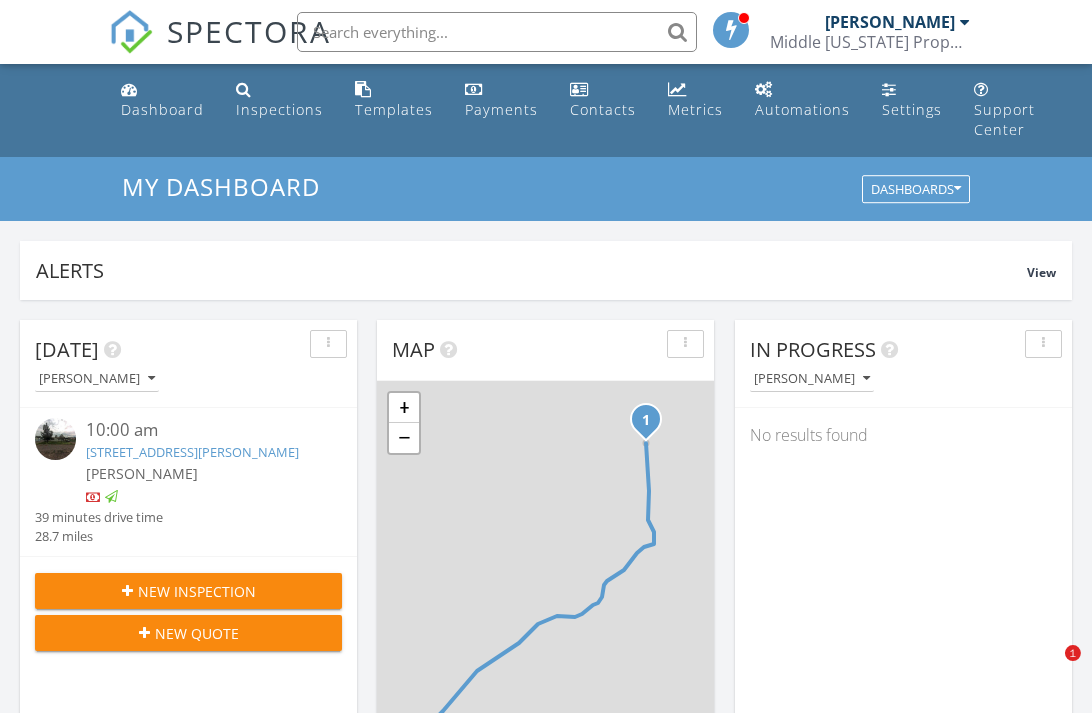 scroll, scrollTop: 186, scrollLeft: 0, axis: vertical 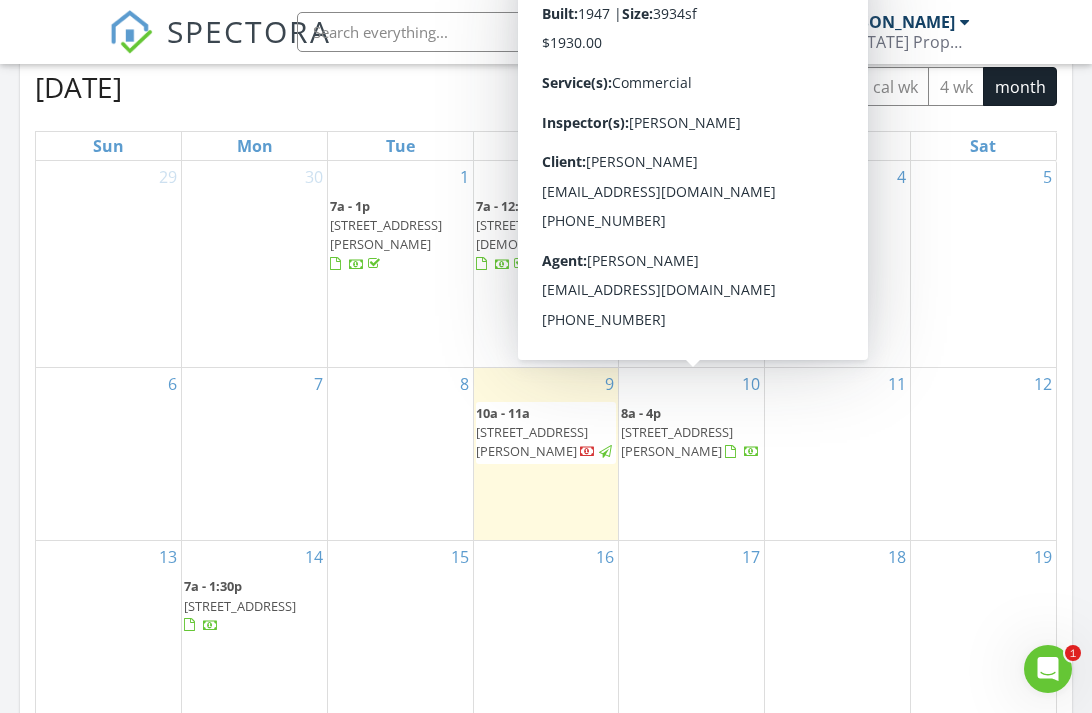 click on "[STREET_ADDRESS][PERSON_NAME]" at bounding box center [677, 441] 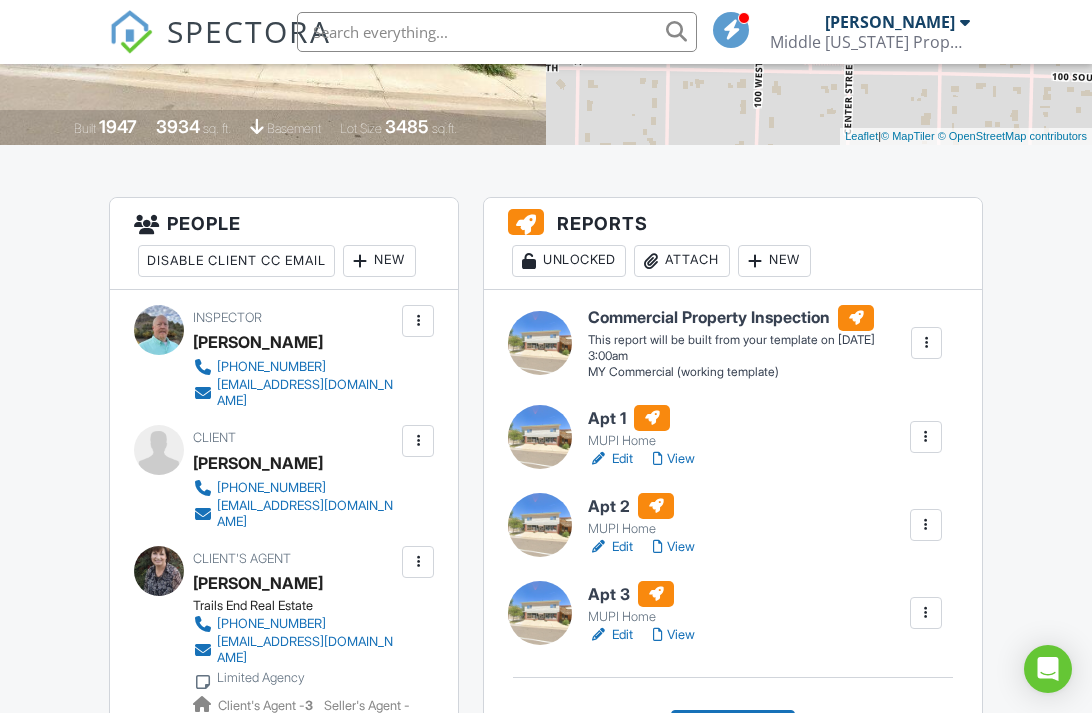 scroll, scrollTop: 431, scrollLeft: 0, axis: vertical 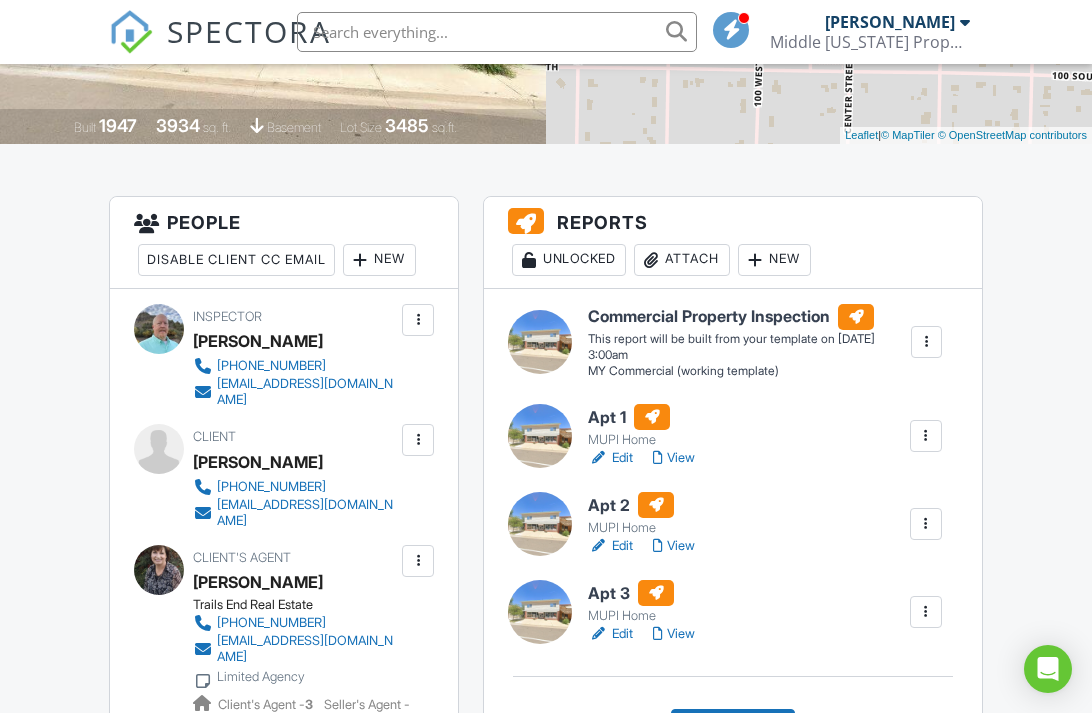 click on "Edit" at bounding box center [610, 546] 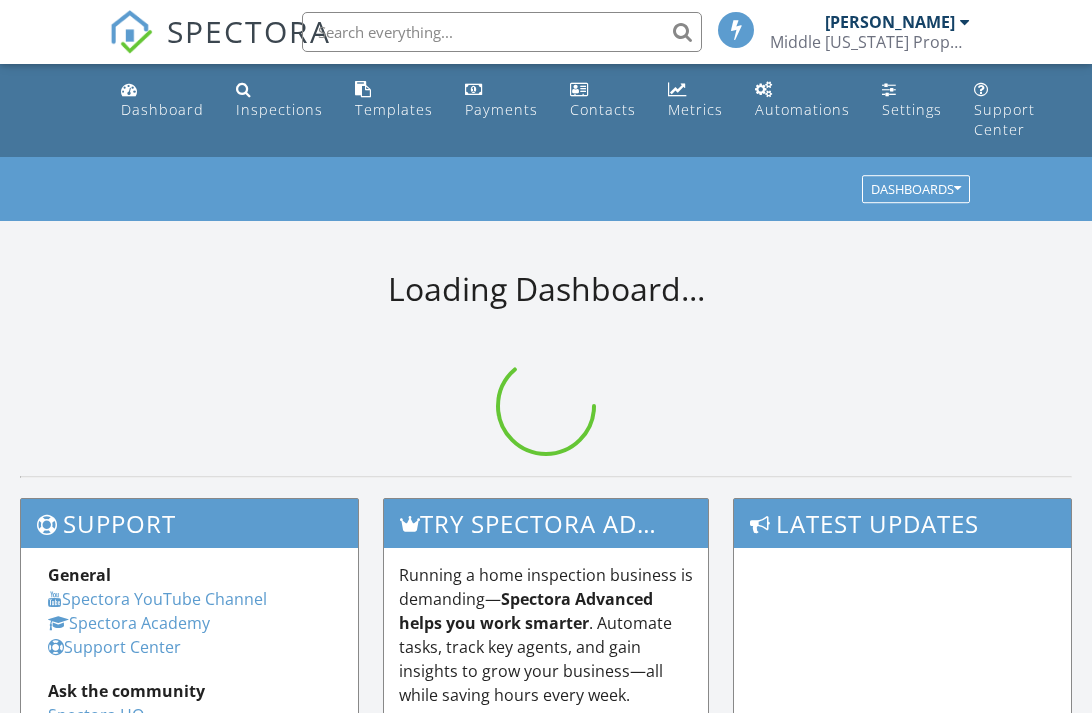 scroll, scrollTop: 0, scrollLeft: 0, axis: both 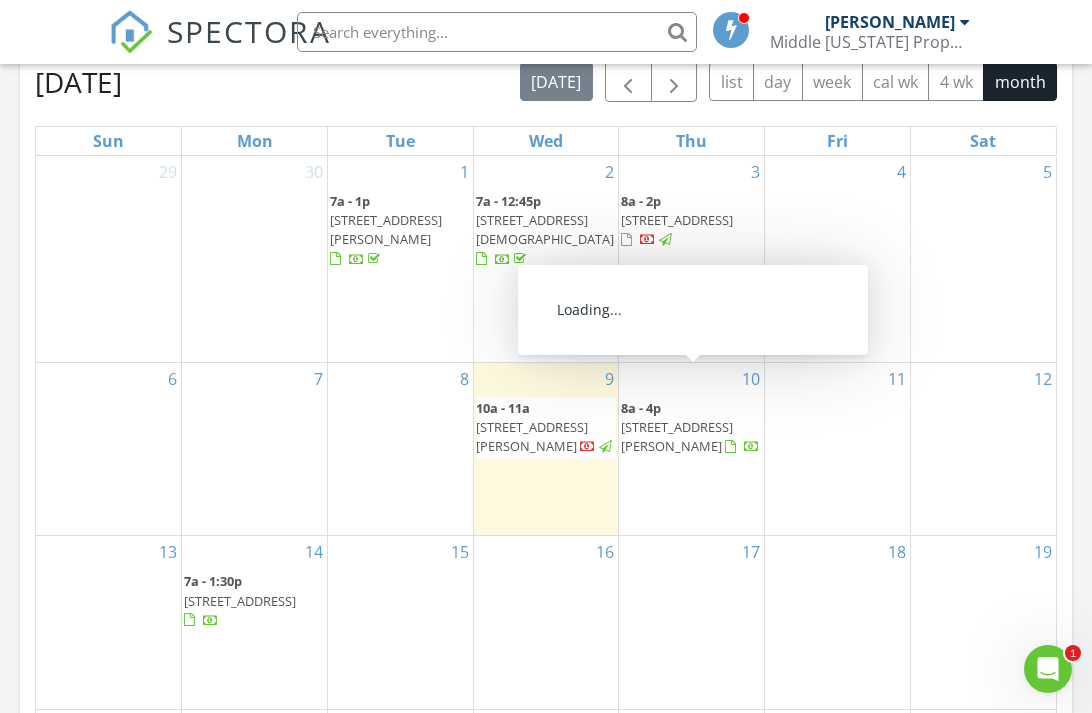 click on "[STREET_ADDRESS][PERSON_NAME]" at bounding box center [677, 436] 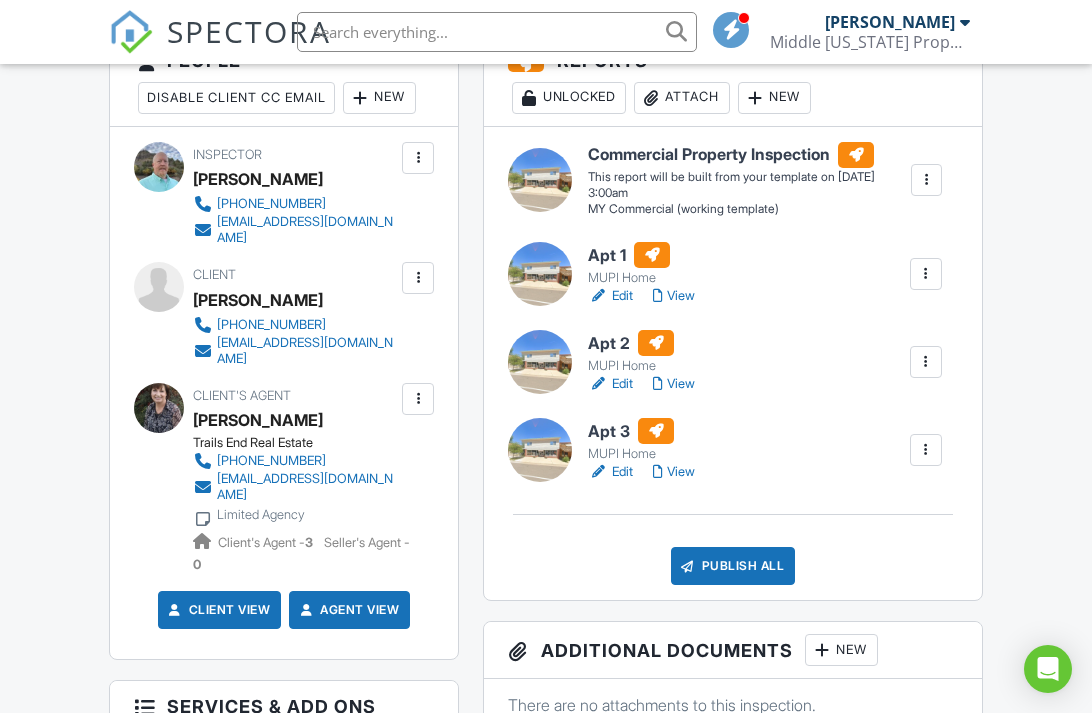 scroll, scrollTop: 593, scrollLeft: 0, axis: vertical 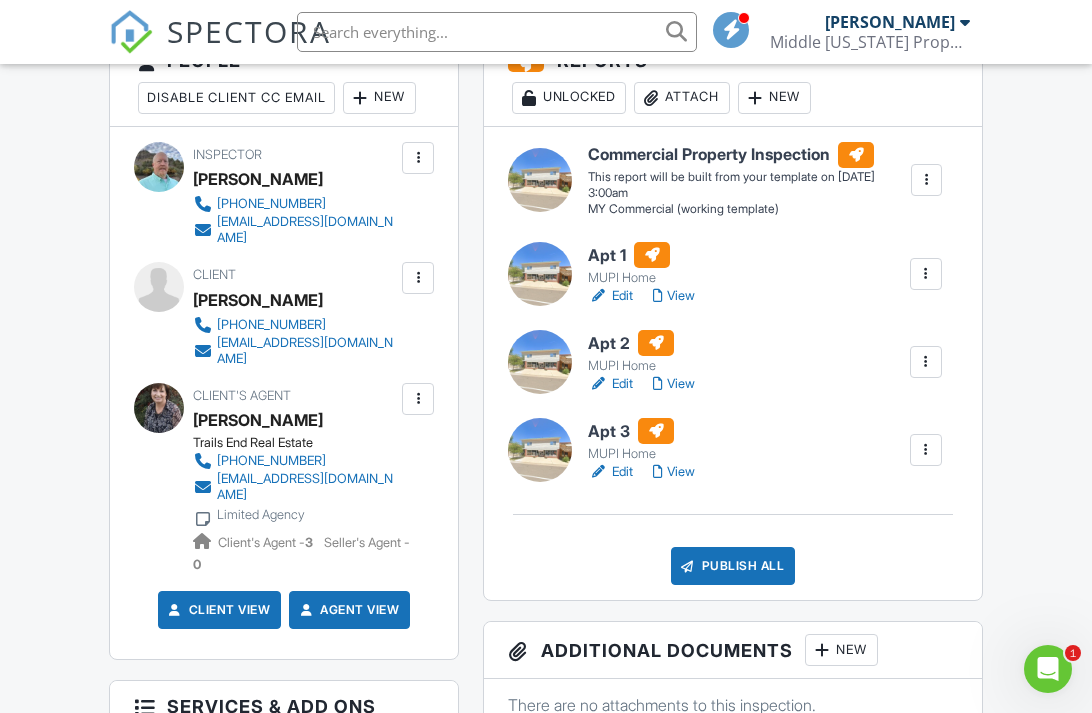 click on "Edit" at bounding box center [610, 472] 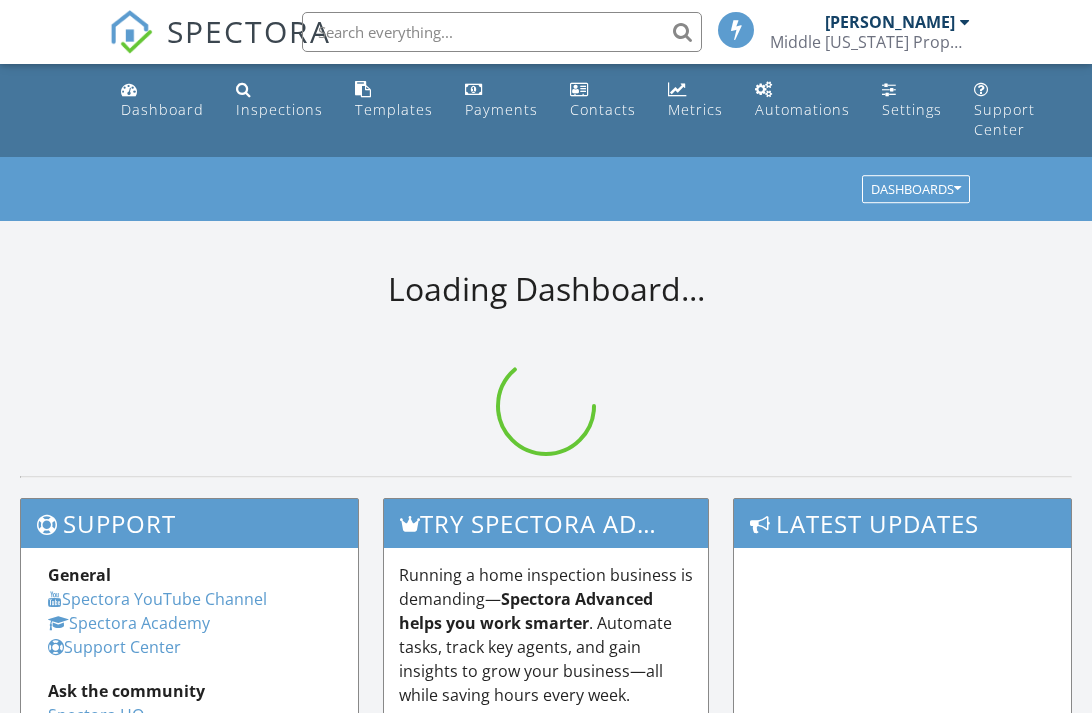 scroll, scrollTop: 0, scrollLeft: 0, axis: both 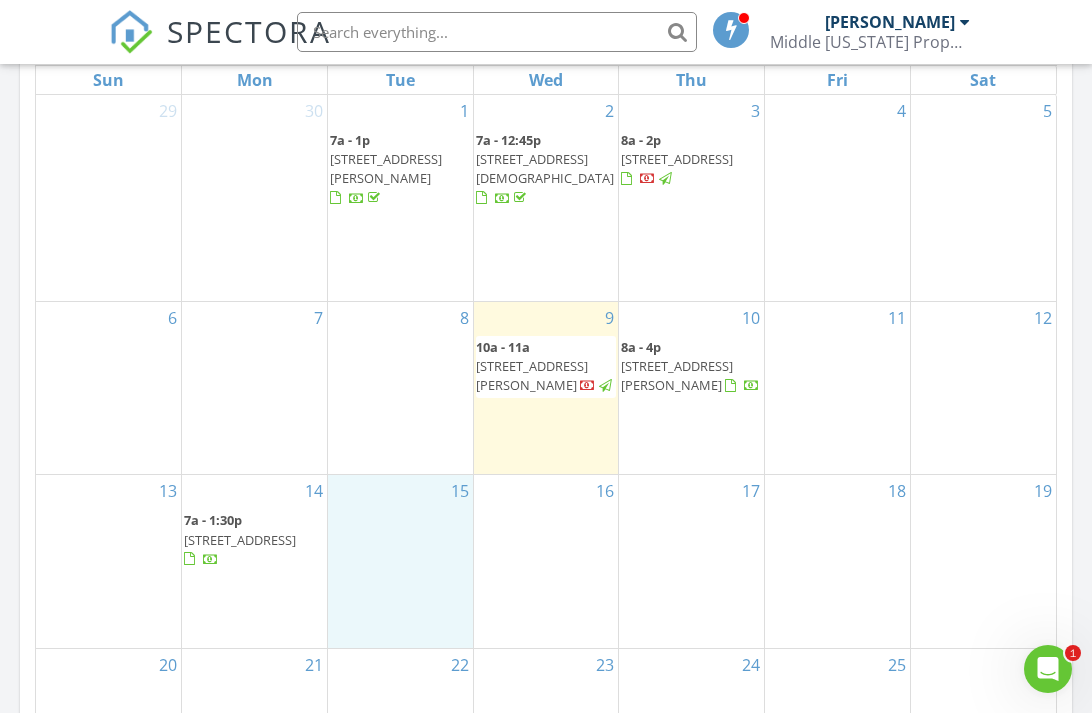 click on "15" at bounding box center [400, 561] 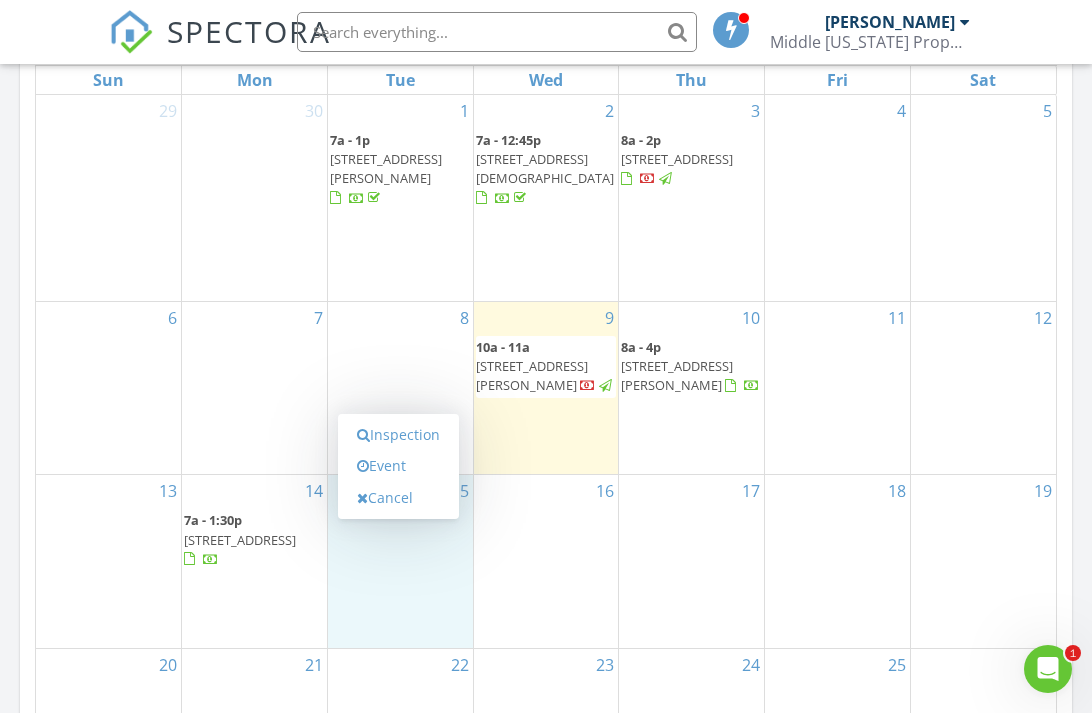 click on "16" at bounding box center (546, 561) 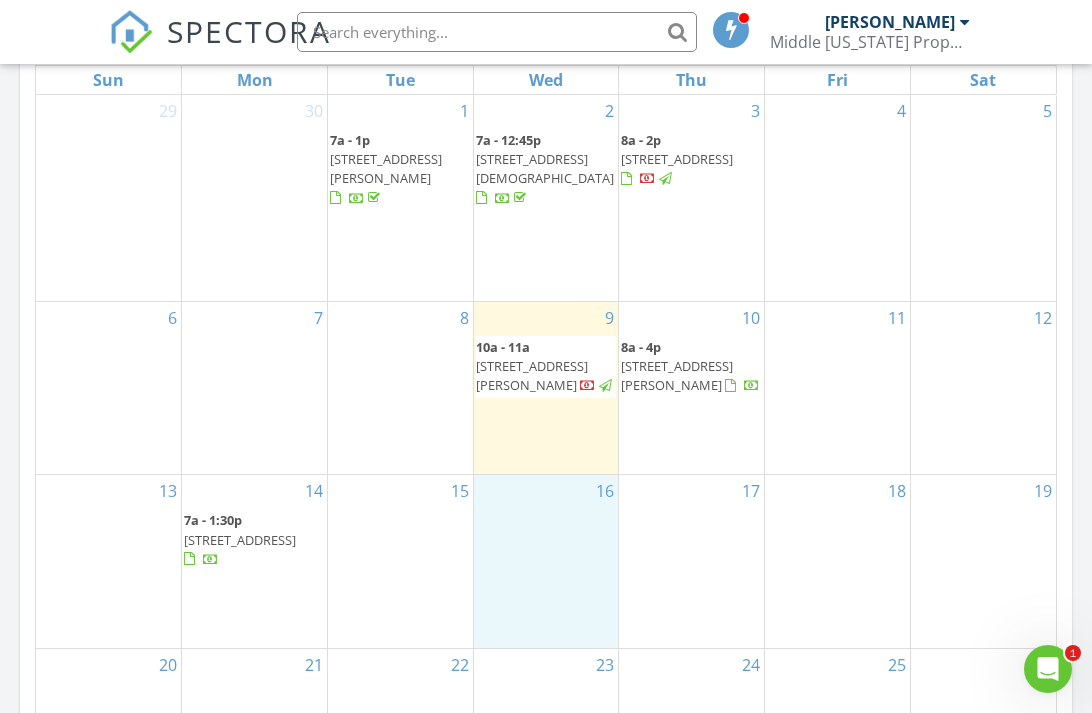 click on "8" at bounding box center (400, 388) 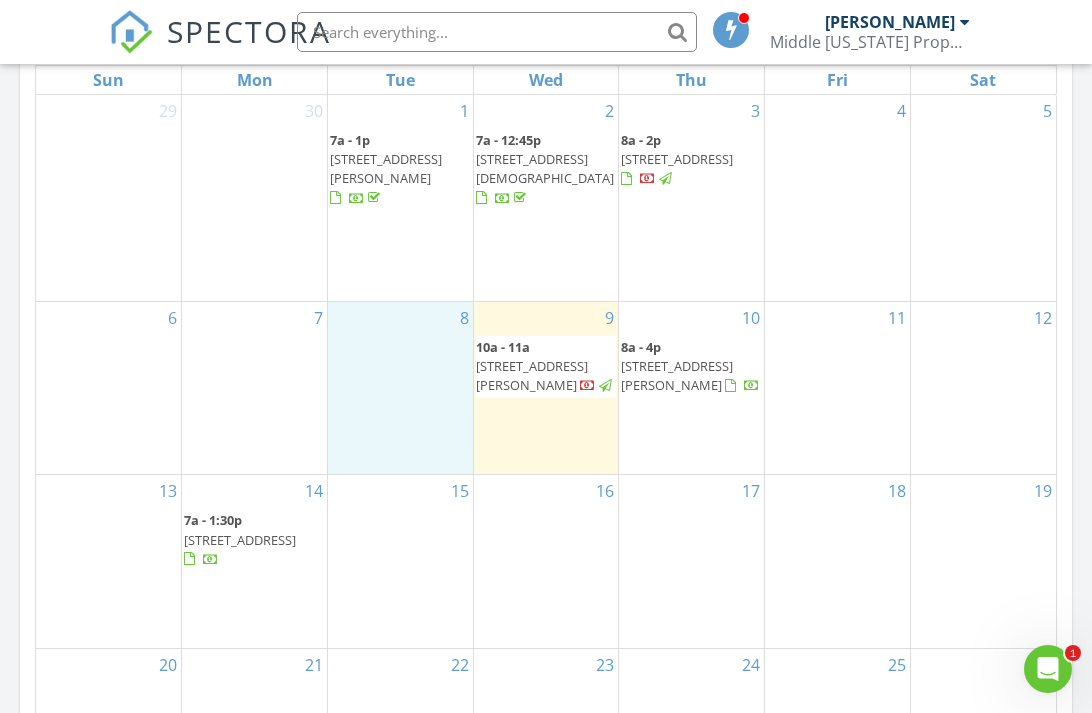 drag, startPoint x: 357, startPoint y: 299, endPoint x: 237, endPoint y: 488, distance: 223.8772 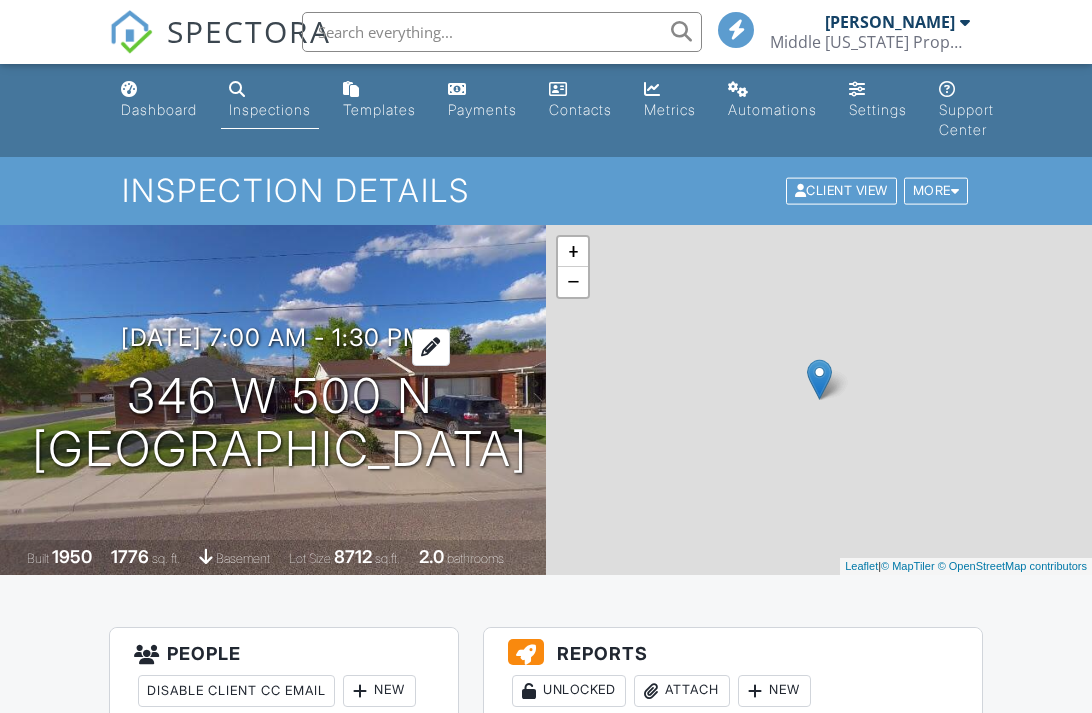 scroll, scrollTop: 0, scrollLeft: 0, axis: both 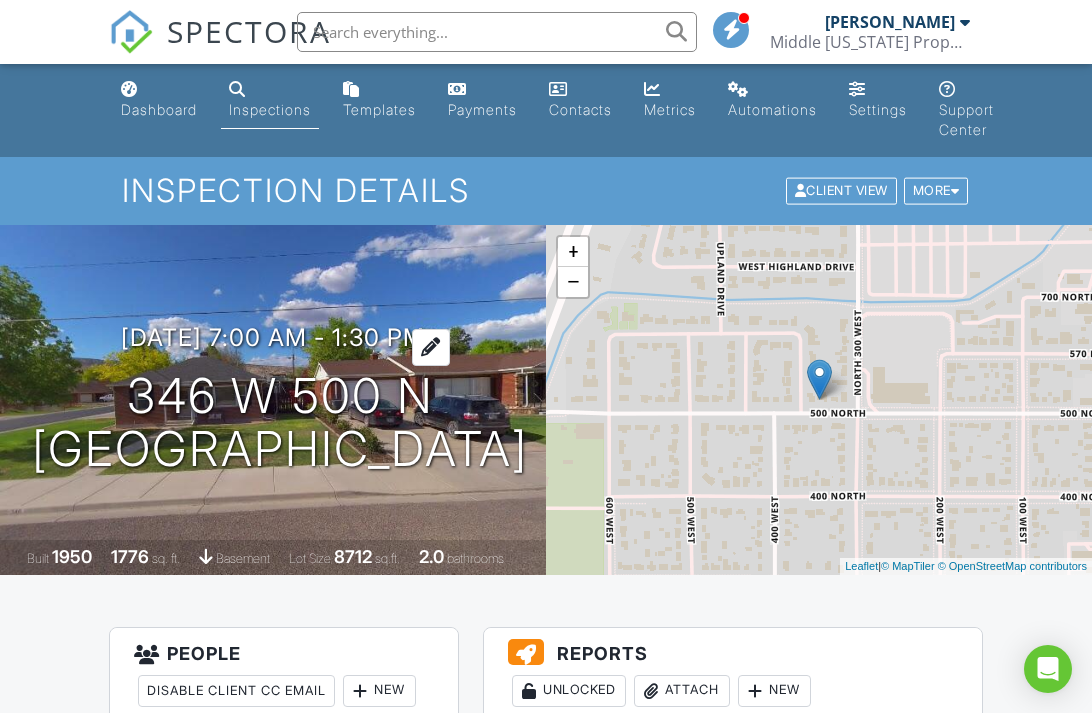 click on "[DATE]  7:00 am
- 1:30 pm" at bounding box center (273, 337) 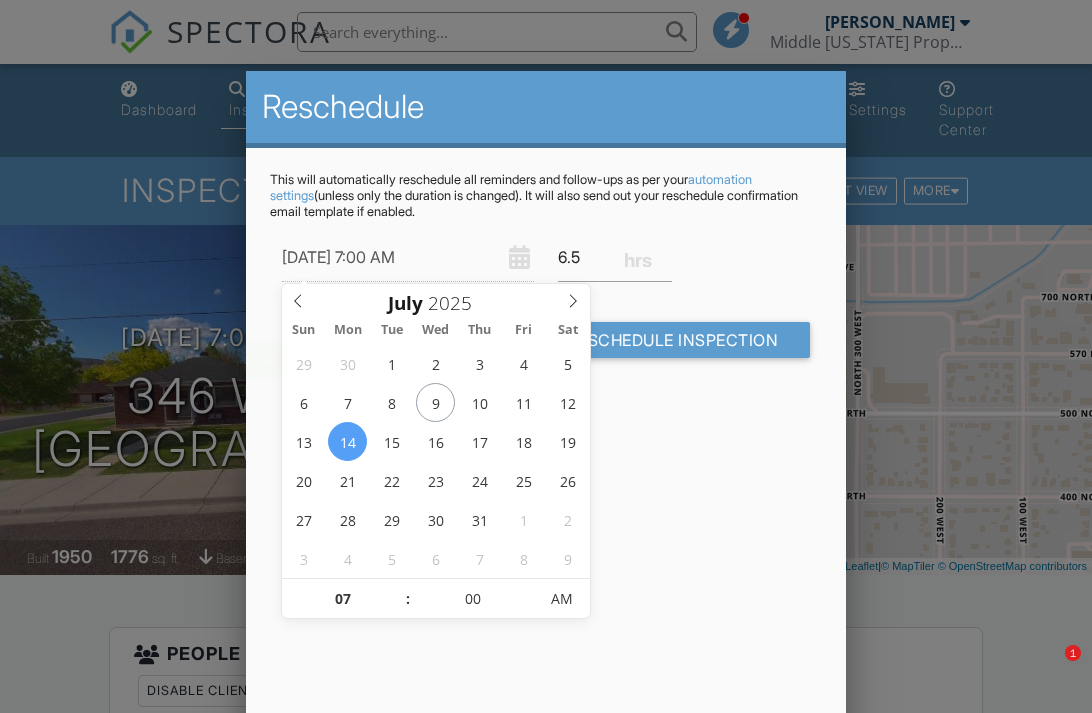 scroll, scrollTop: 0, scrollLeft: 0, axis: both 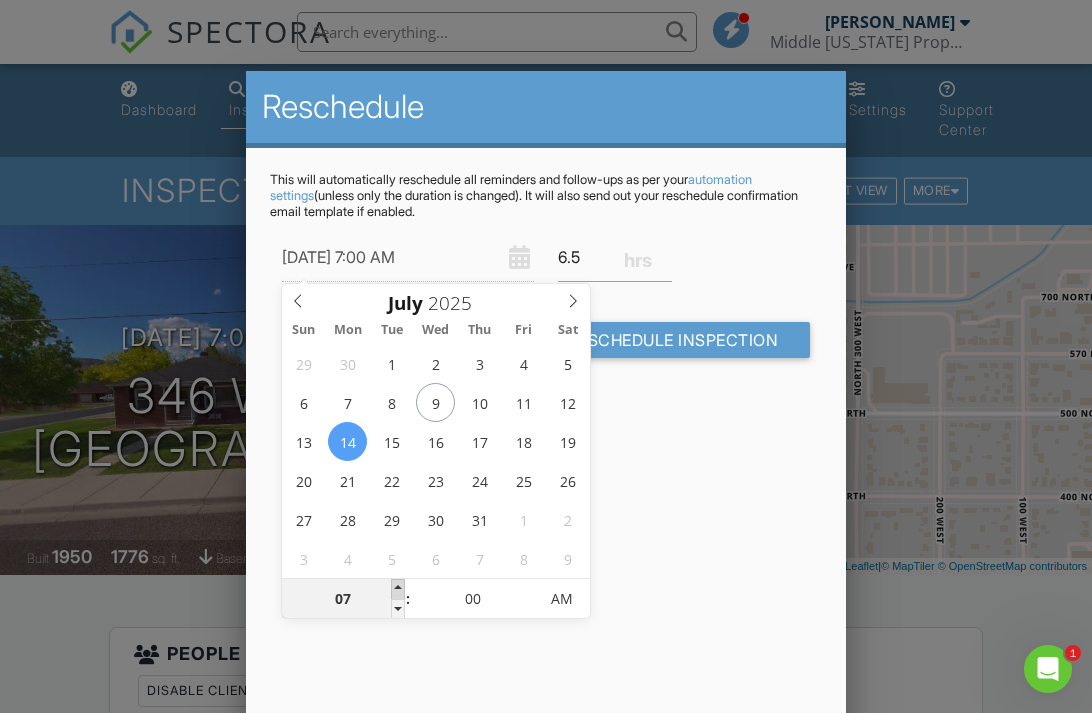 type on "[DATE] 8:00 AM" 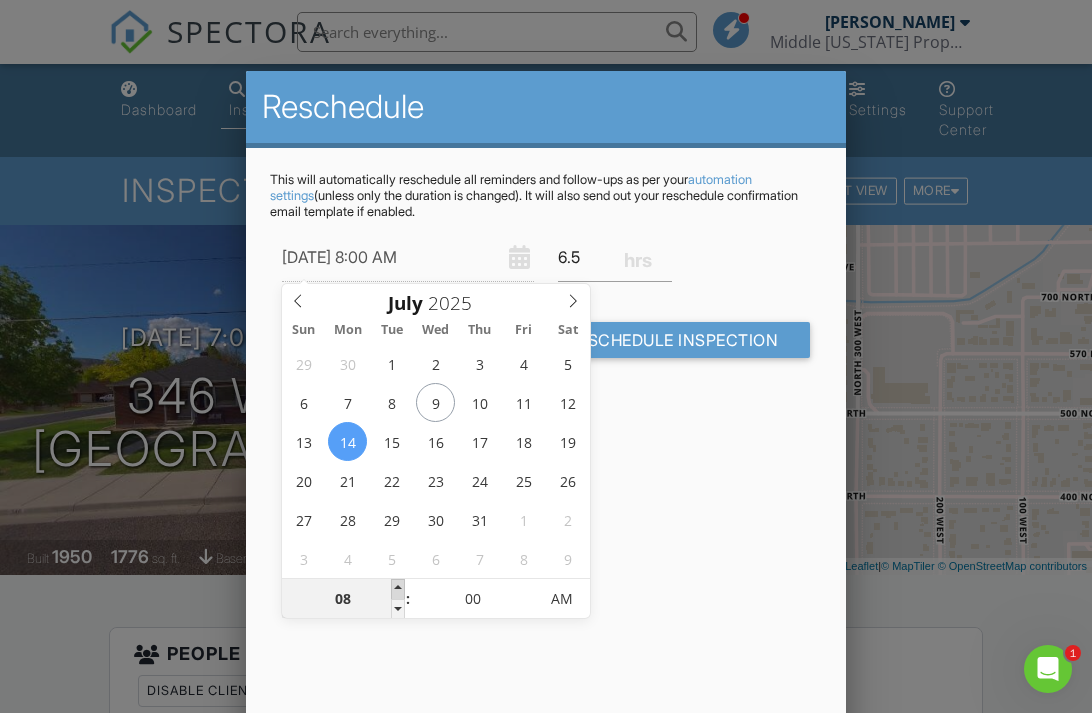 click at bounding box center (398, 589) 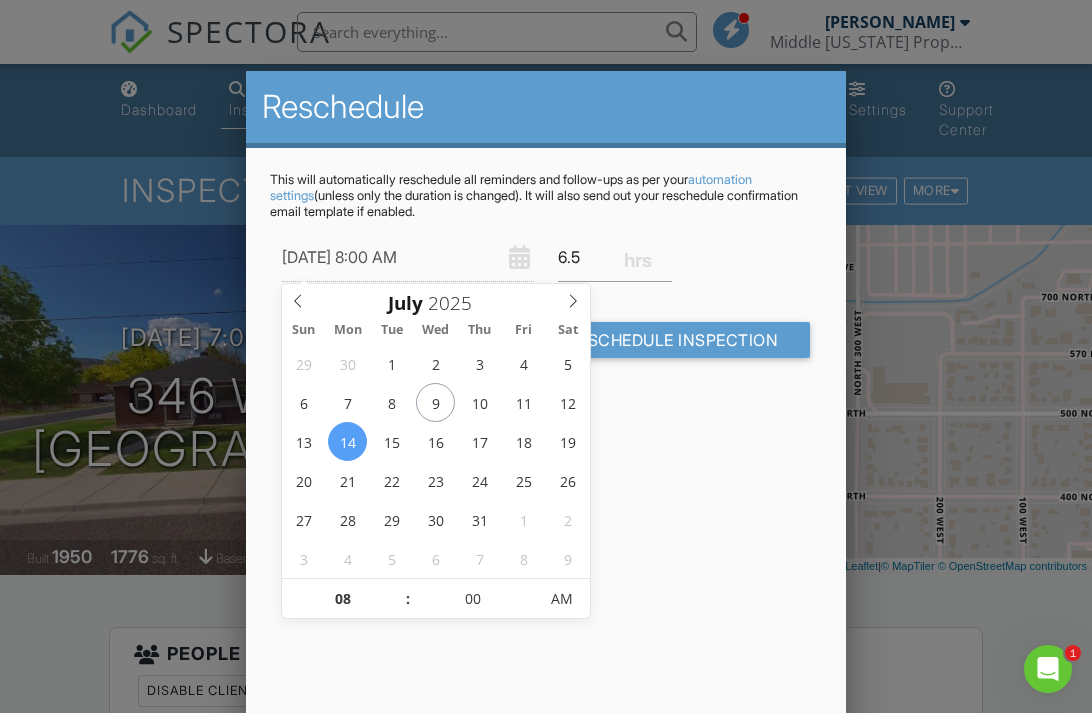 click on "Reschedule
This will automatically reschedule all reminders and follow-ups as per your  automation settings  (unless only the duration is changed). It will also send out your reschedule confirmation email template if enabled.
[DATE] 8:00 AM
6.5
Warning: this date/time is in the past.
Cancel
Reschedule Inspection" at bounding box center [546, 421] 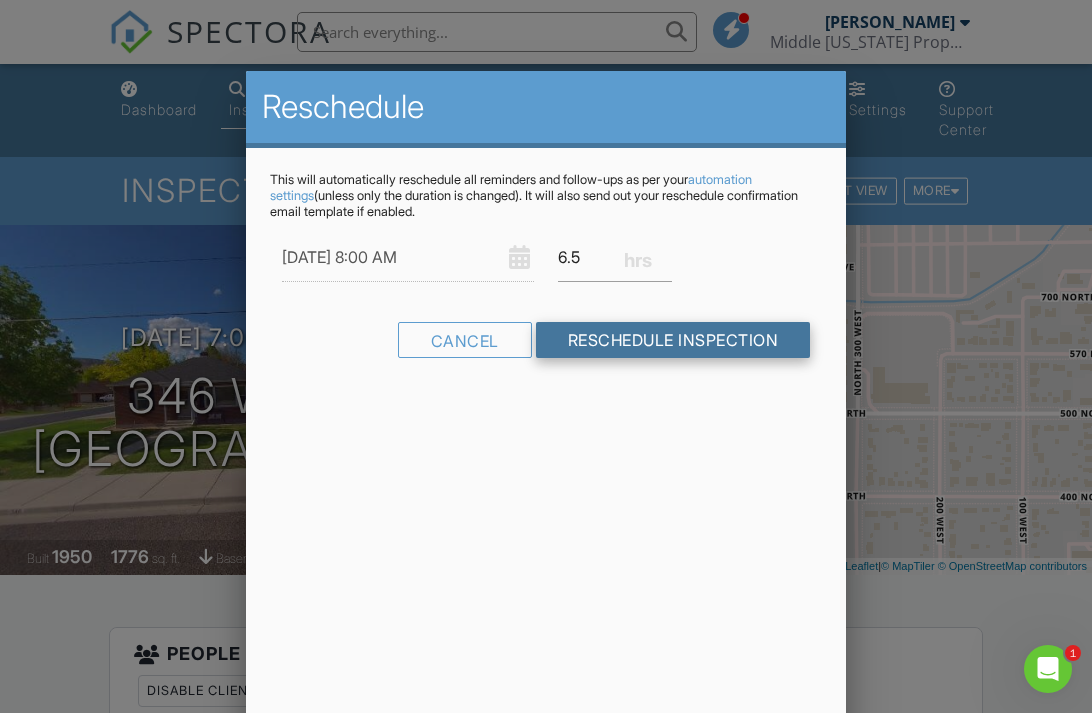 click on "Reschedule Inspection" at bounding box center [673, 340] 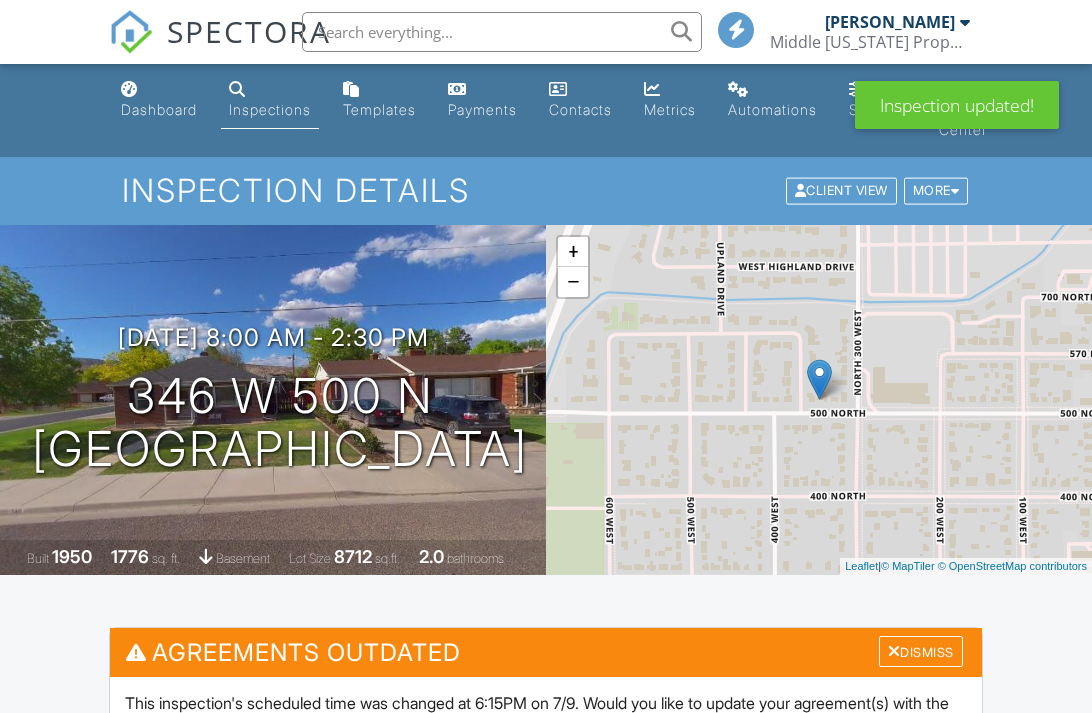 scroll, scrollTop: 347, scrollLeft: 0, axis: vertical 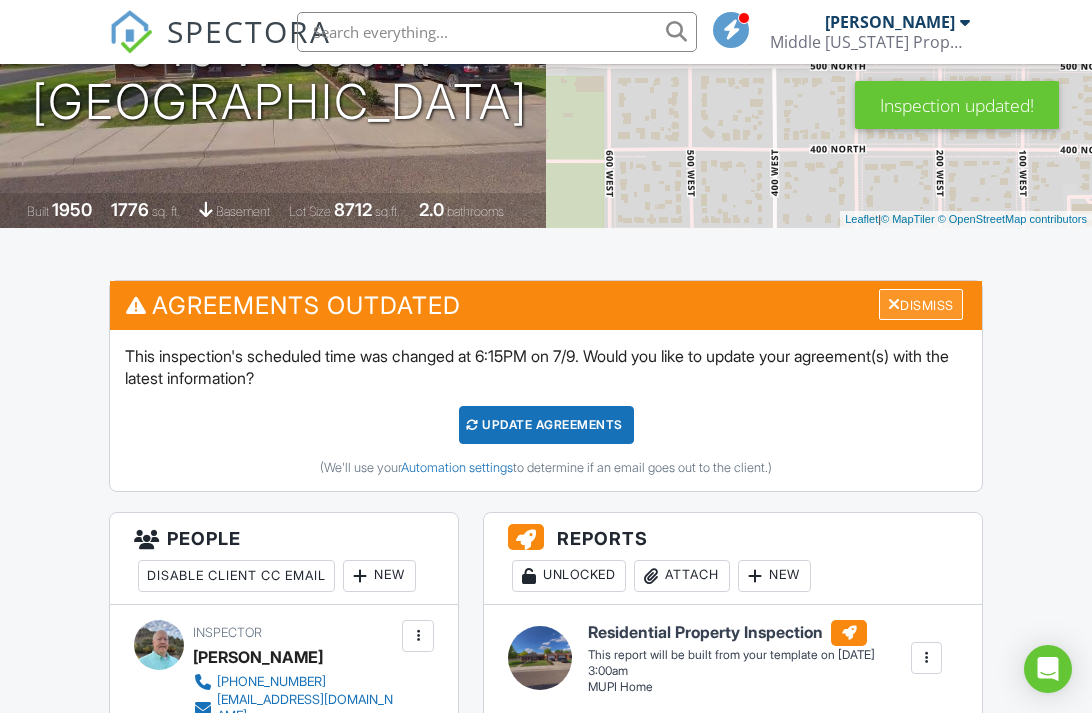 click on "Dismiss" at bounding box center [921, 304] 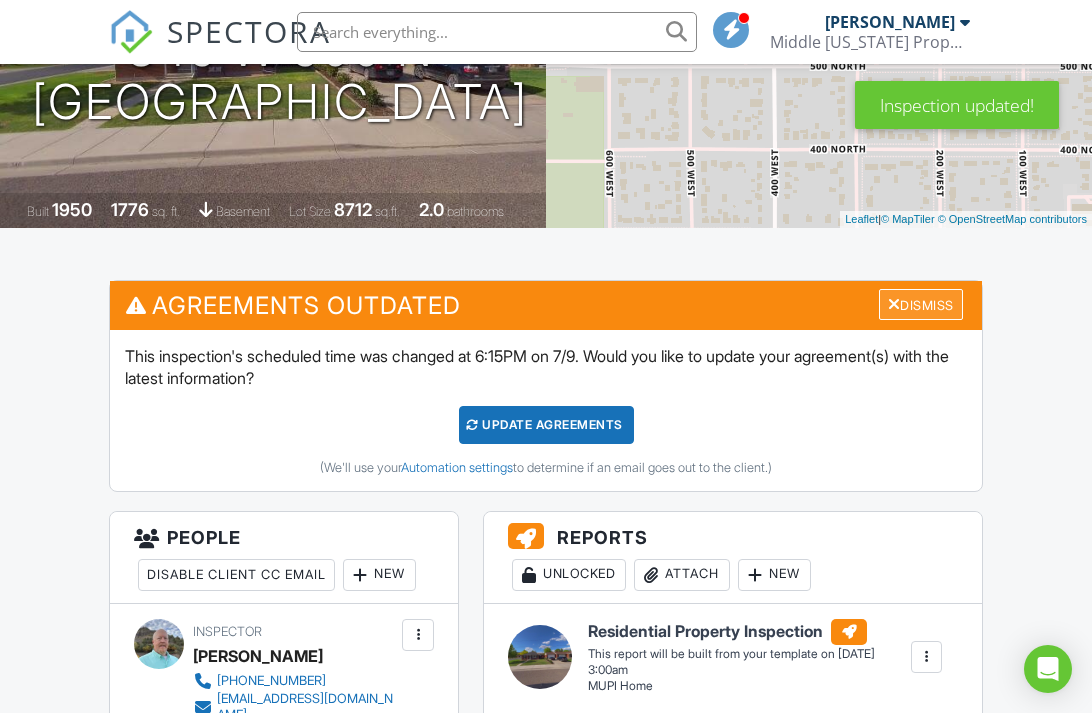 scroll, scrollTop: 347, scrollLeft: 0, axis: vertical 